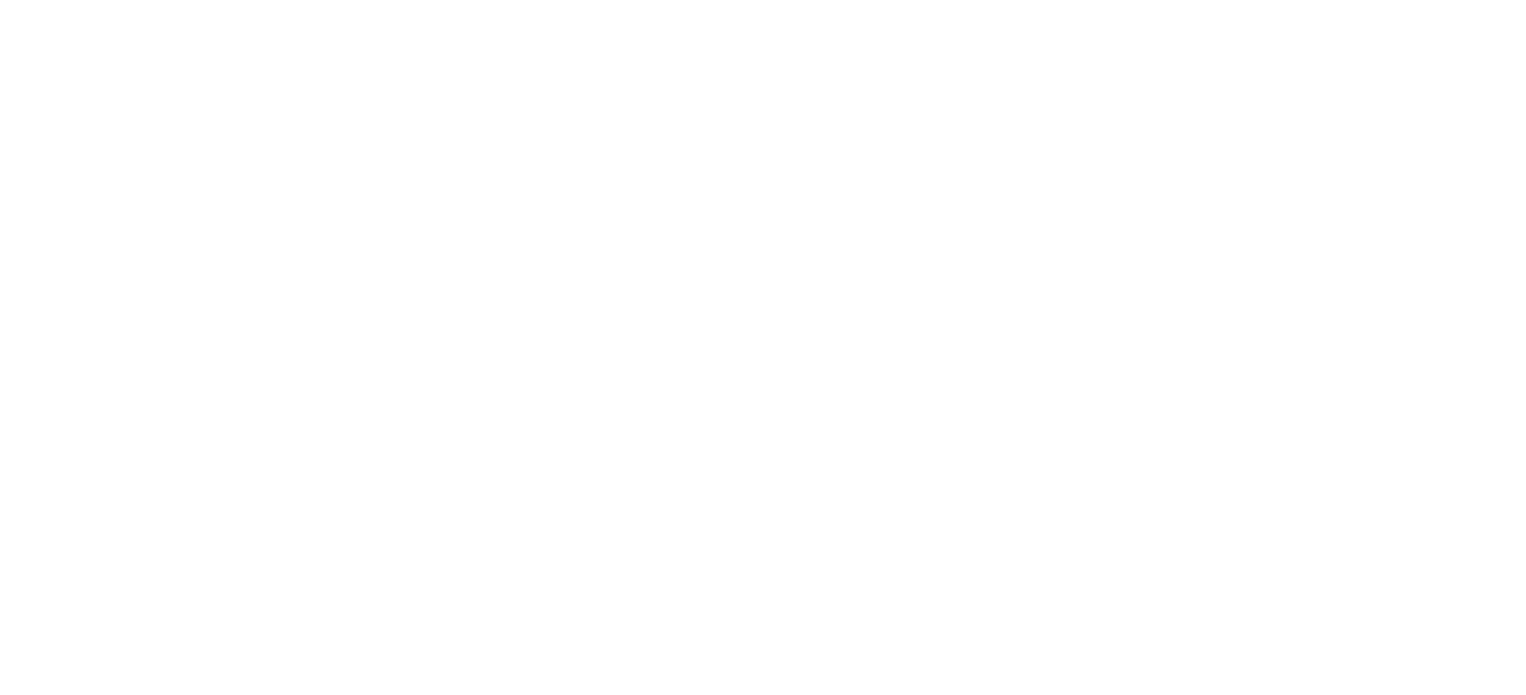 scroll, scrollTop: 0, scrollLeft: 0, axis: both 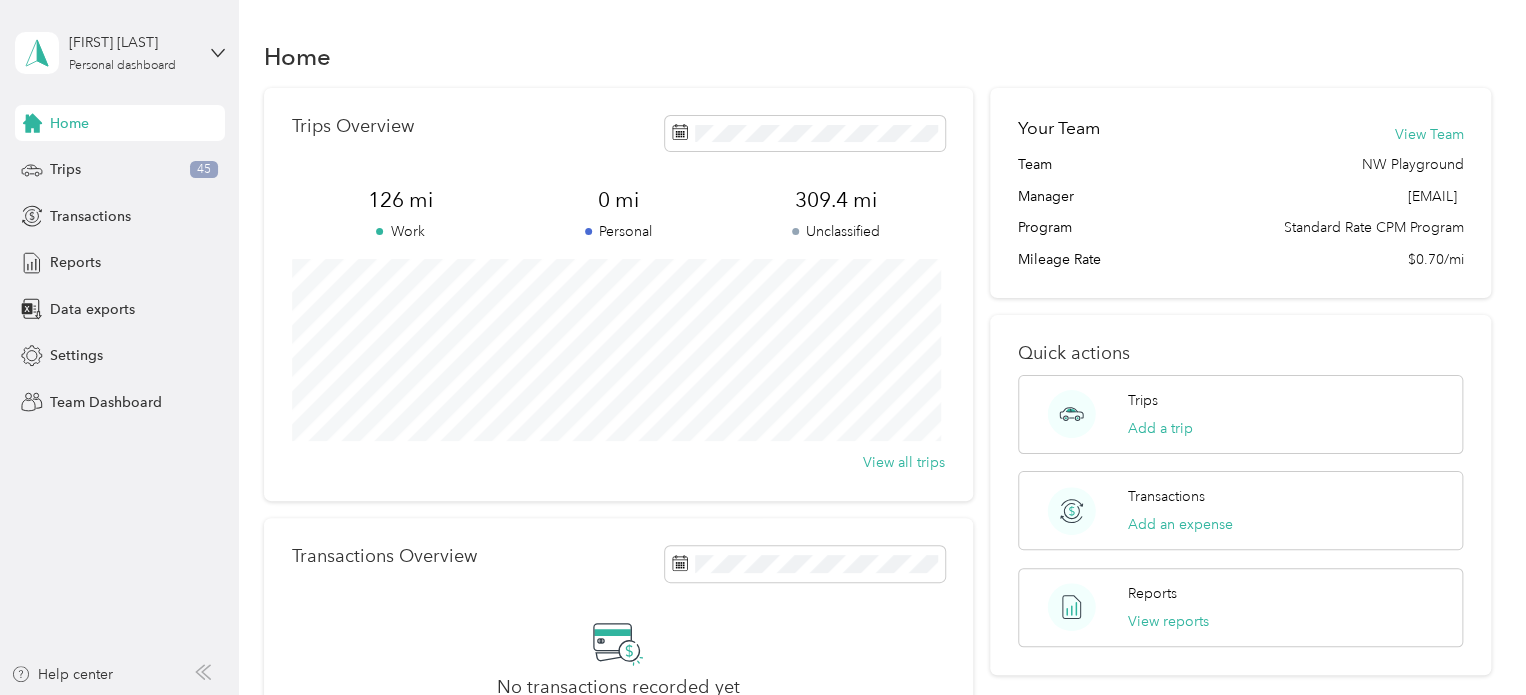 drag, startPoint x: 0, startPoint y: 0, endPoint x: 834, endPoint y: 608, distance: 1032.095 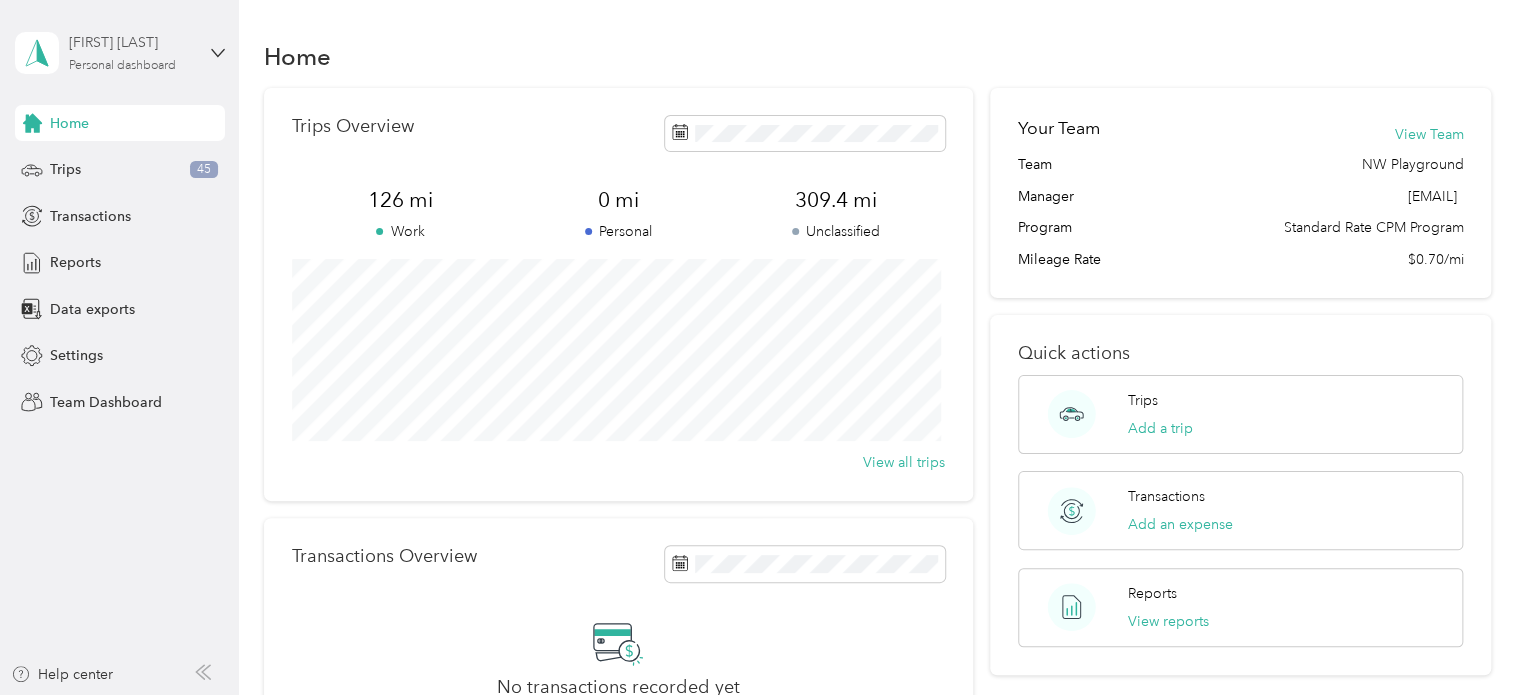 click on "[FIRST] [LAST] Personal dashboard" at bounding box center (131, 52) 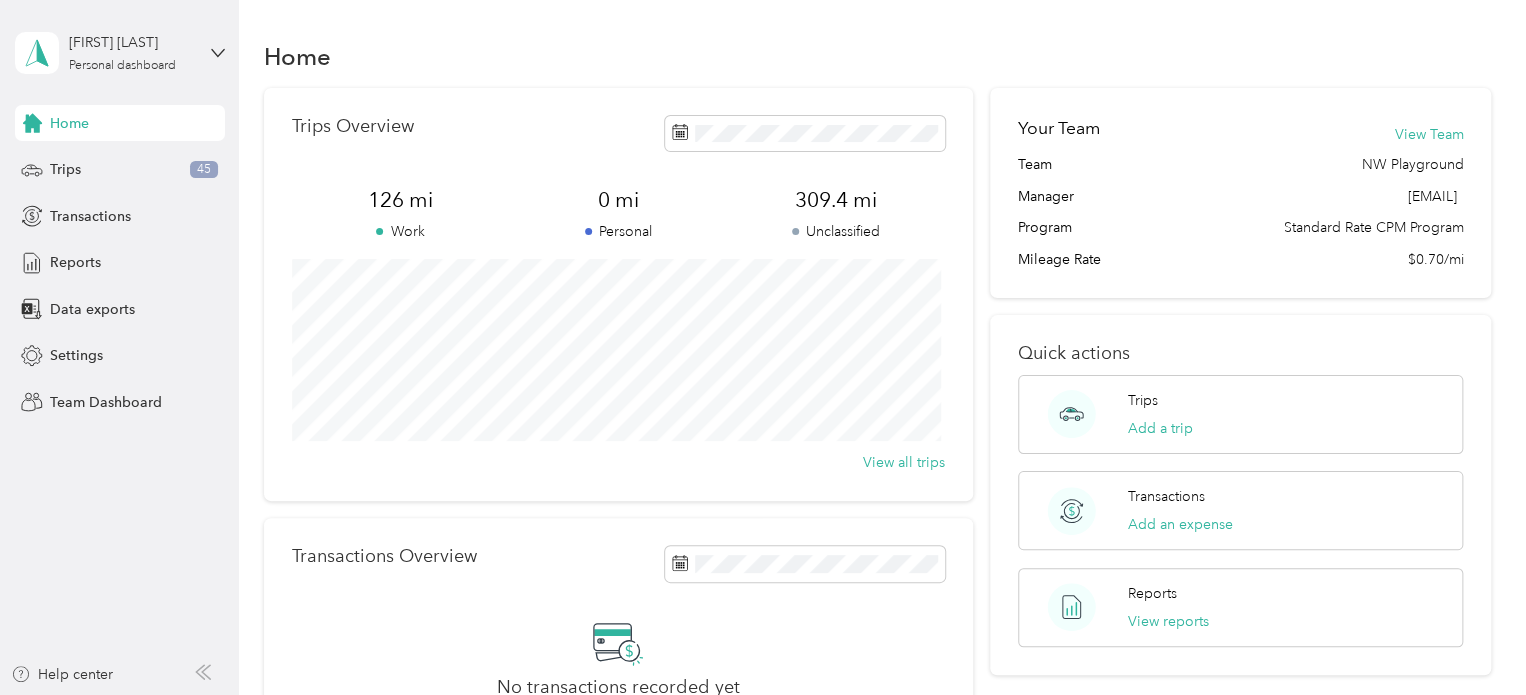 click on "Team dashboard" at bounding box center [167, 164] 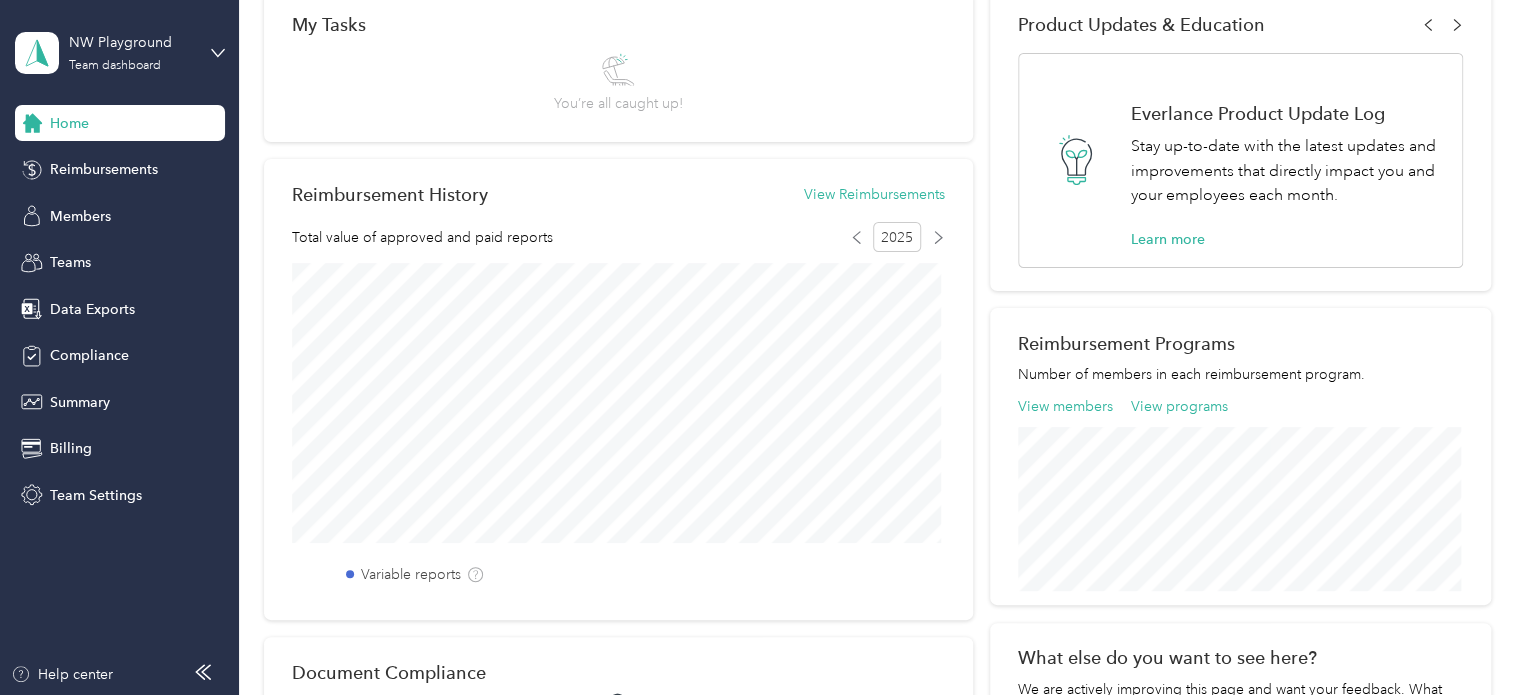 scroll, scrollTop: 0, scrollLeft: 0, axis: both 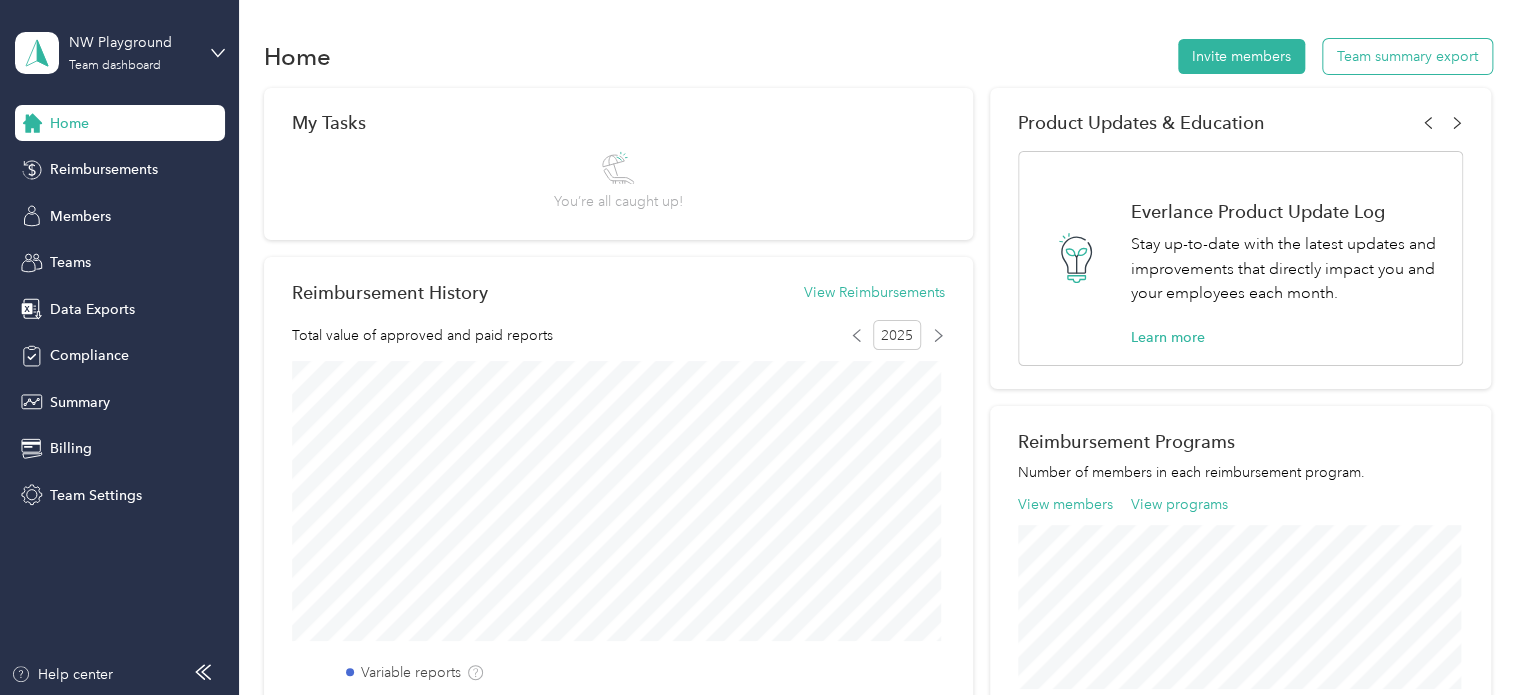 click on "Team summary export" at bounding box center [1407, 56] 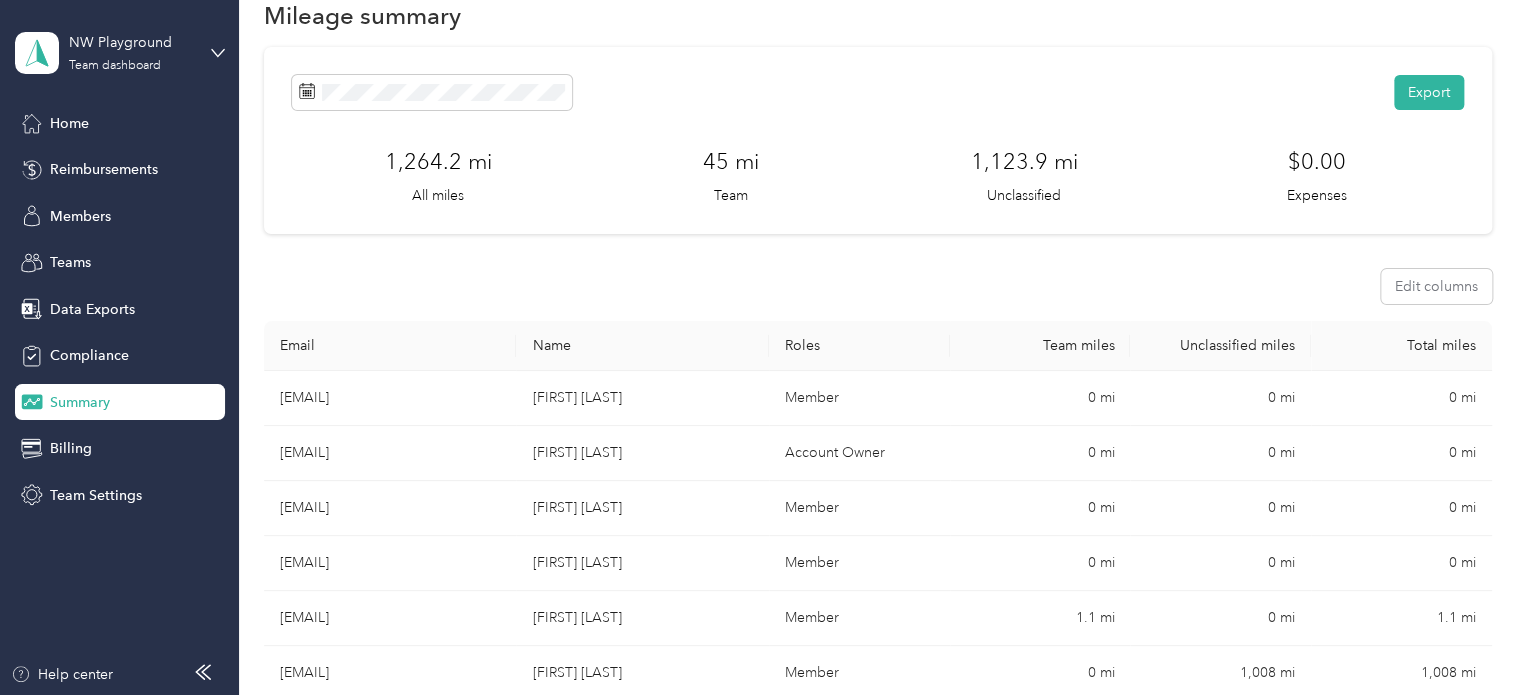 scroll, scrollTop: 0, scrollLeft: 0, axis: both 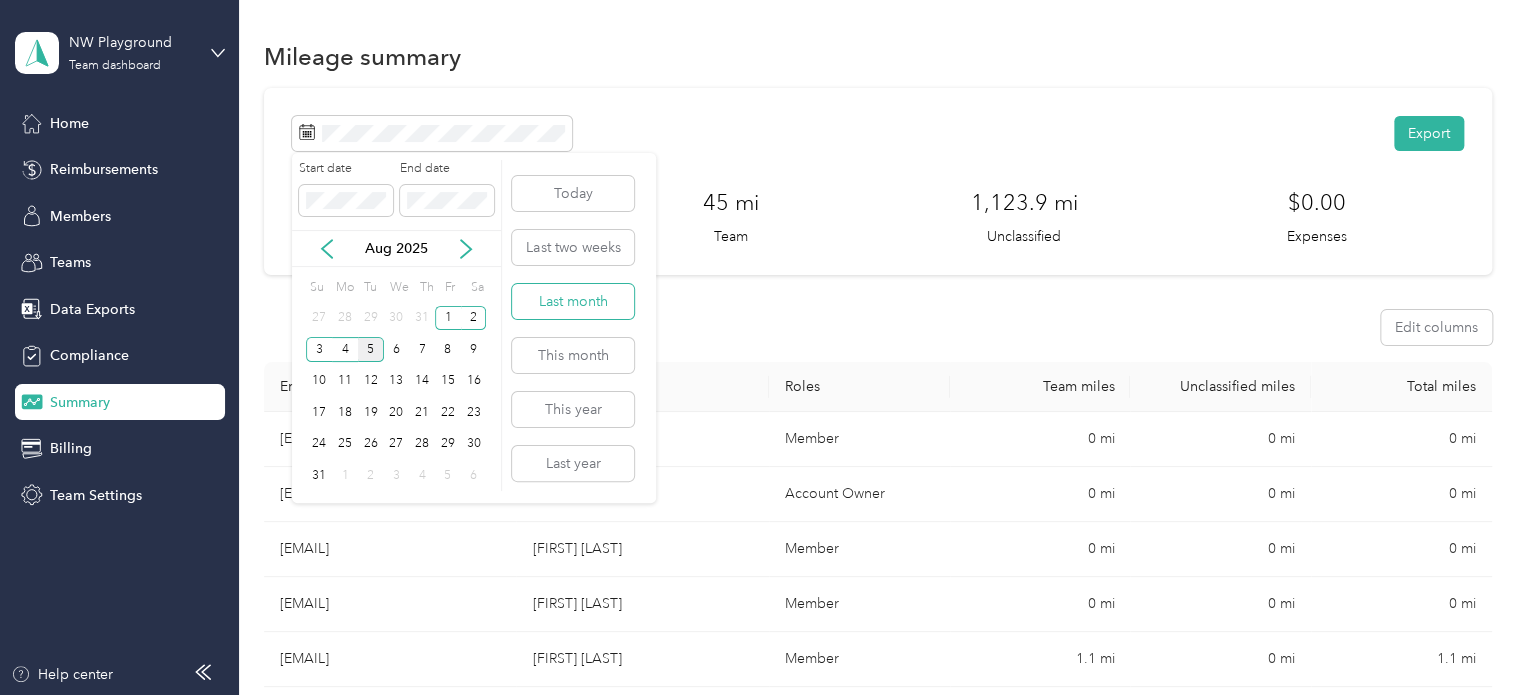 click on "Last month" at bounding box center [573, 301] 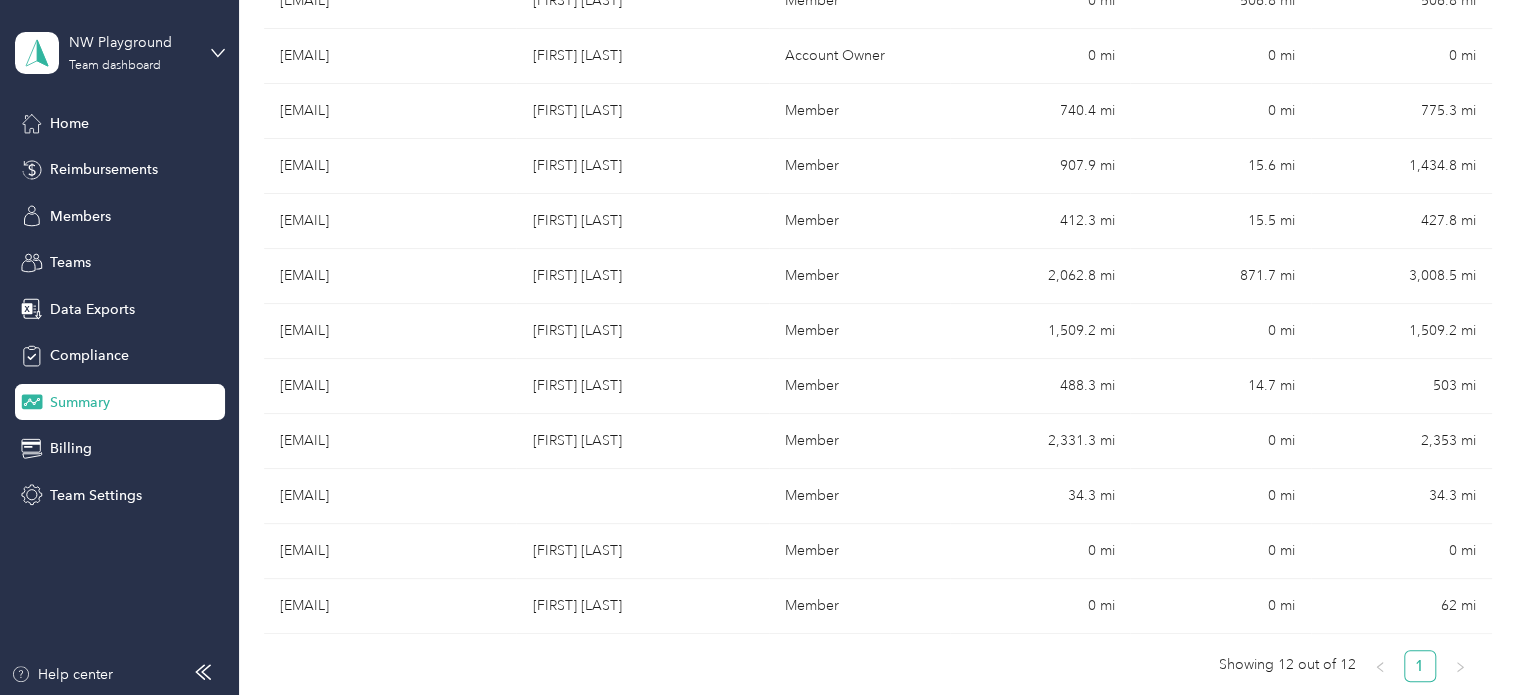 scroll, scrollTop: 441, scrollLeft: 0, axis: vertical 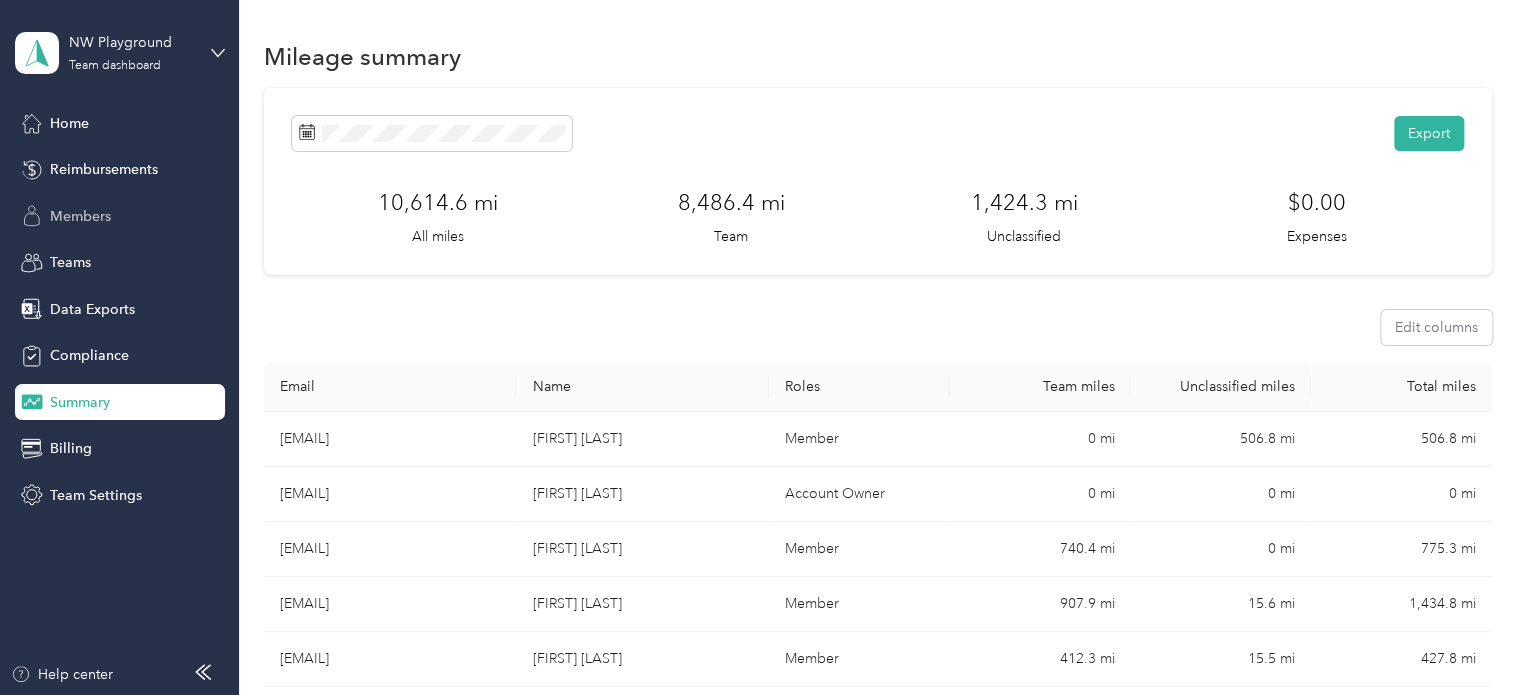 click on "Members" at bounding box center (80, 216) 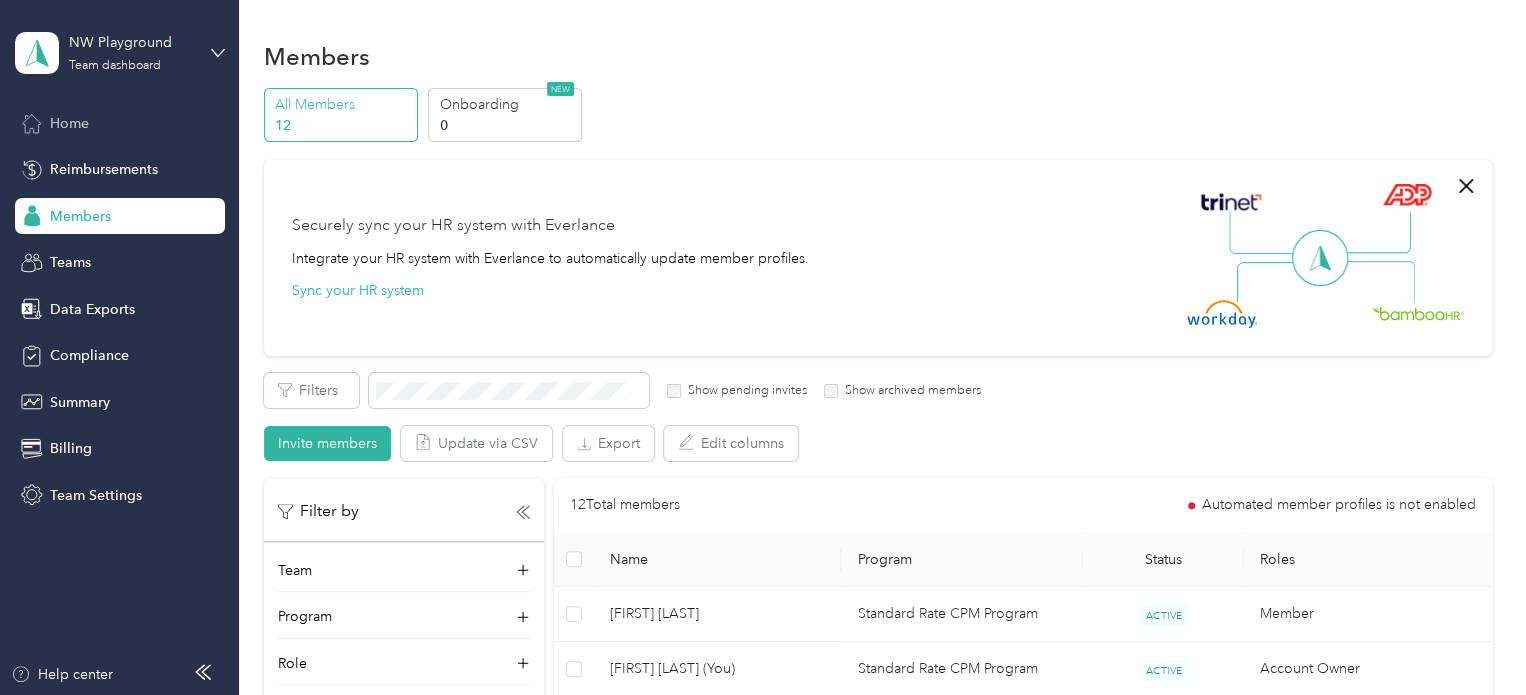 click on "Home" at bounding box center (120, 123) 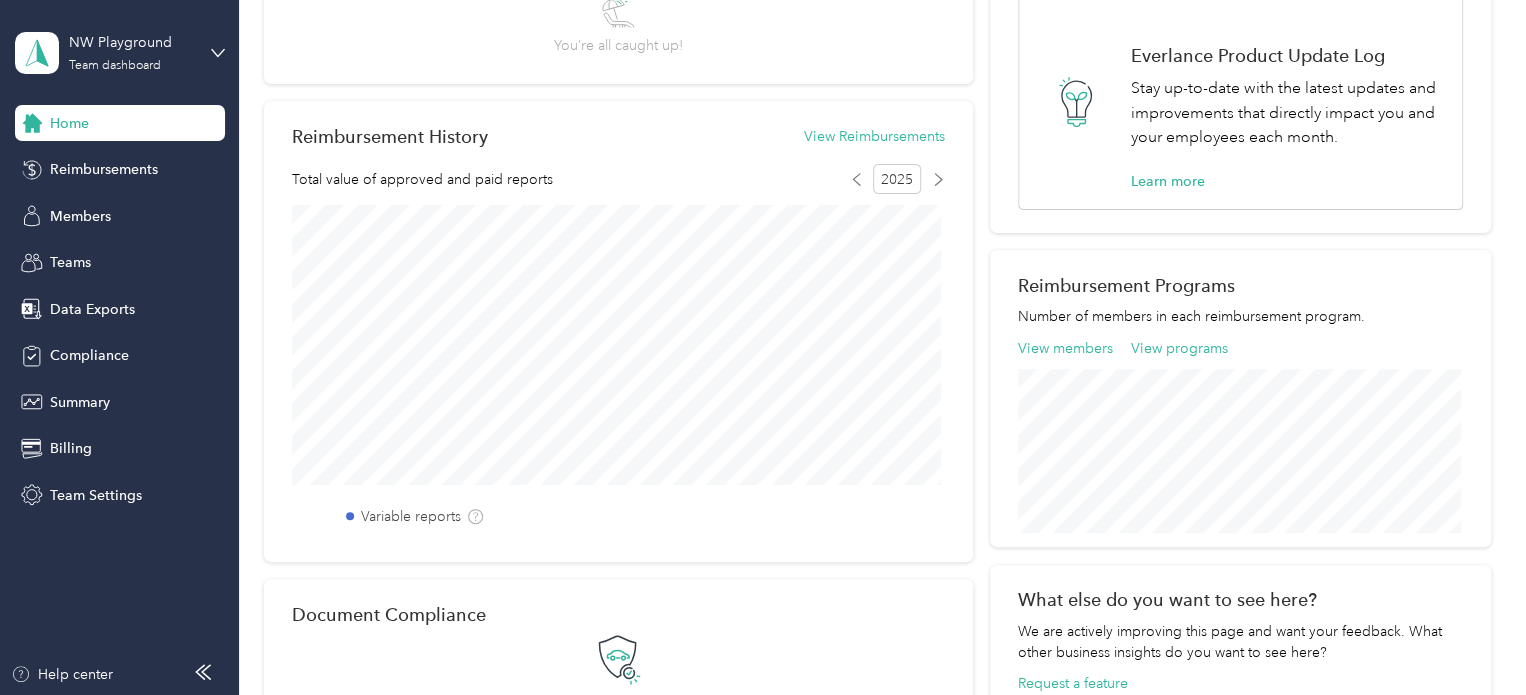 scroll, scrollTop: 140, scrollLeft: 0, axis: vertical 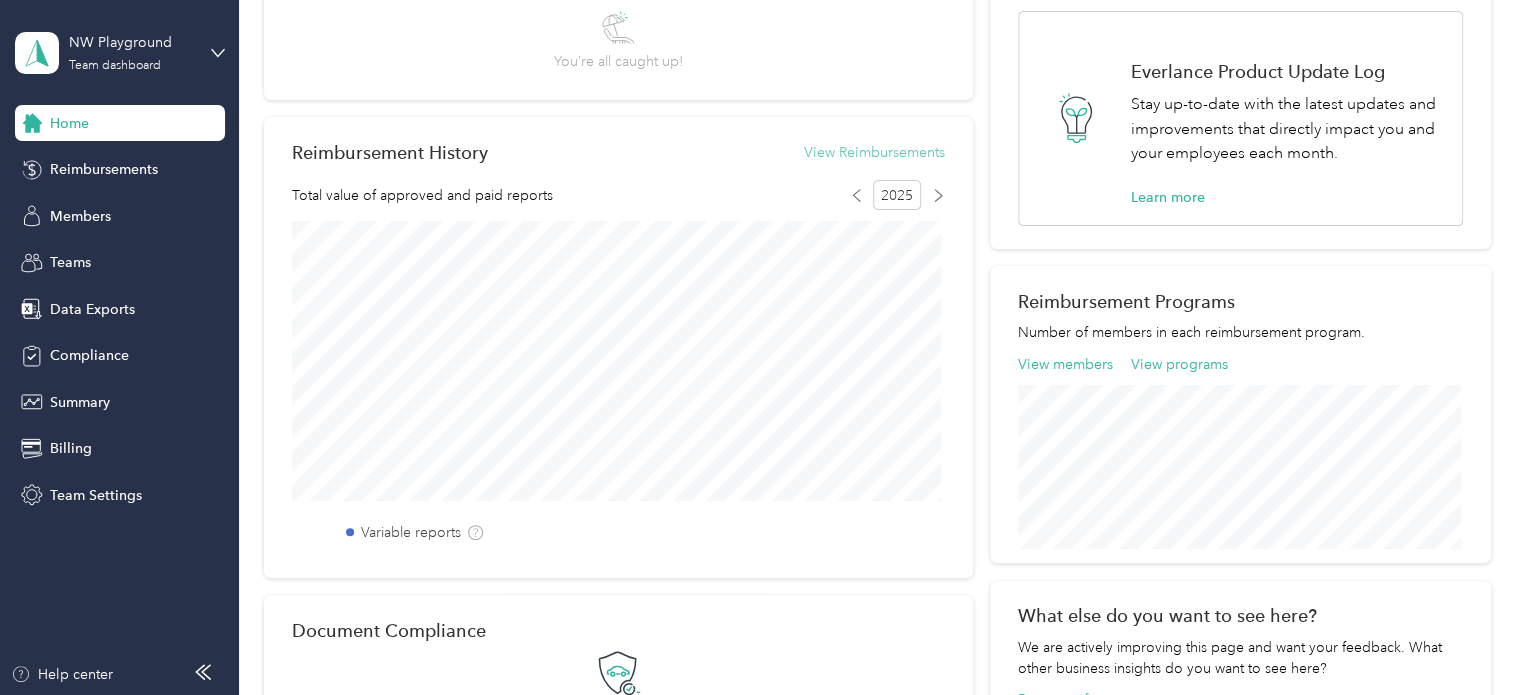 click on "View Reimbursements" at bounding box center [874, 152] 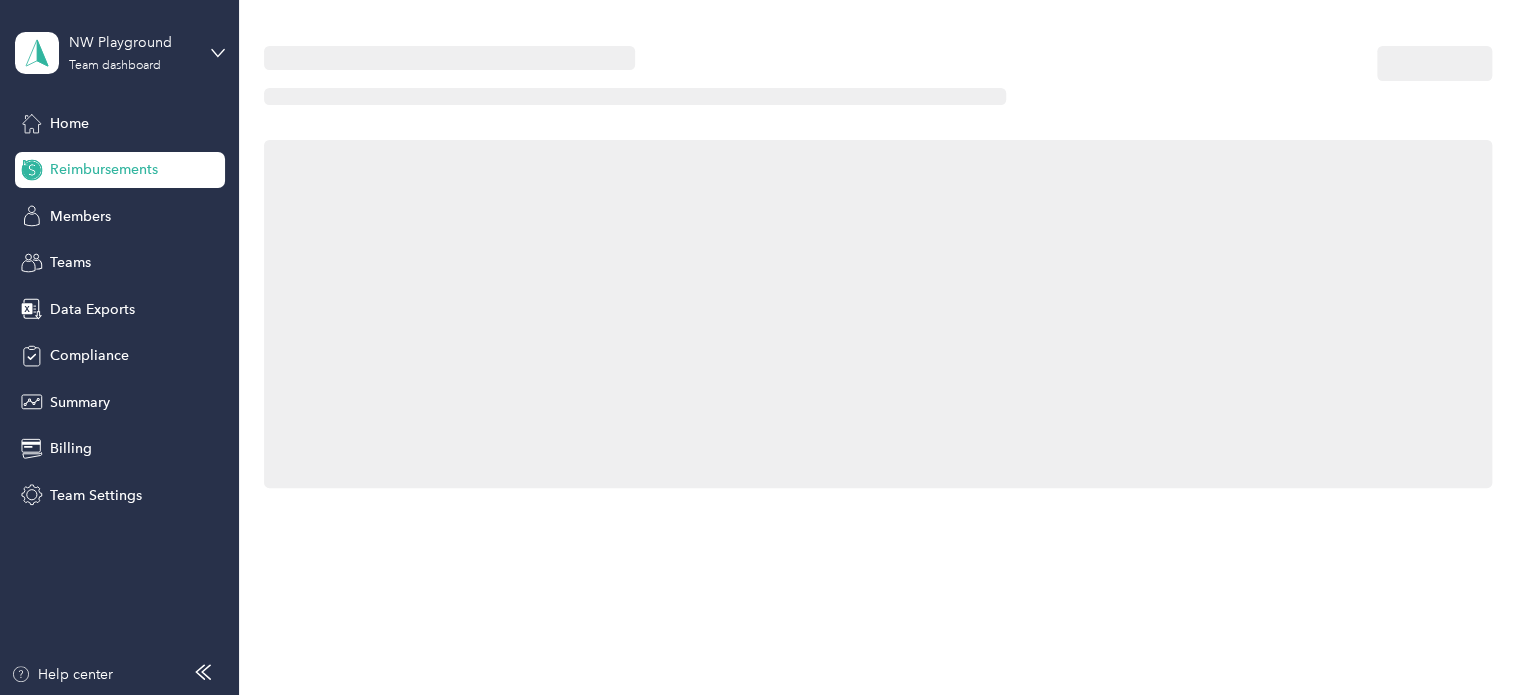 scroll, scrollTop: 0, scrollLeft: 0, axis: both 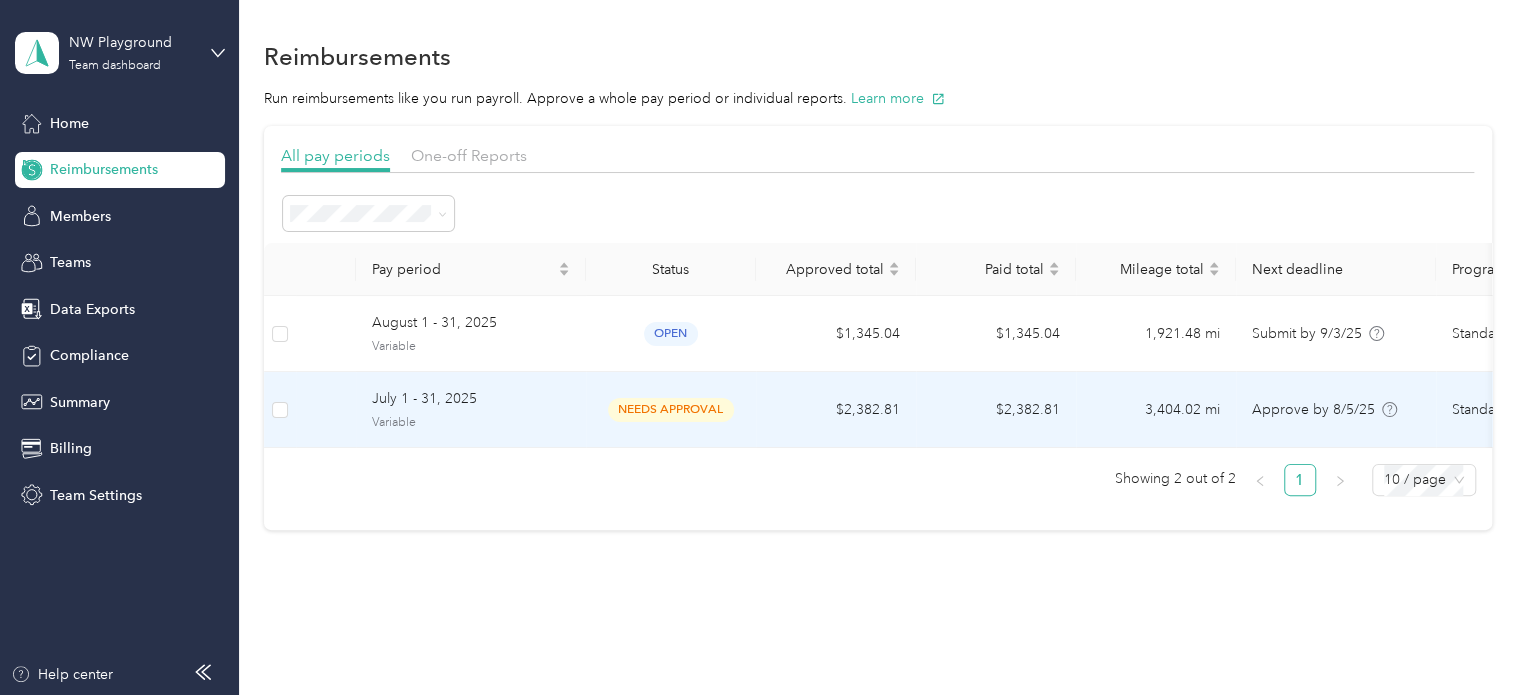 click on "needs approval" at bounding box center [671, 409] 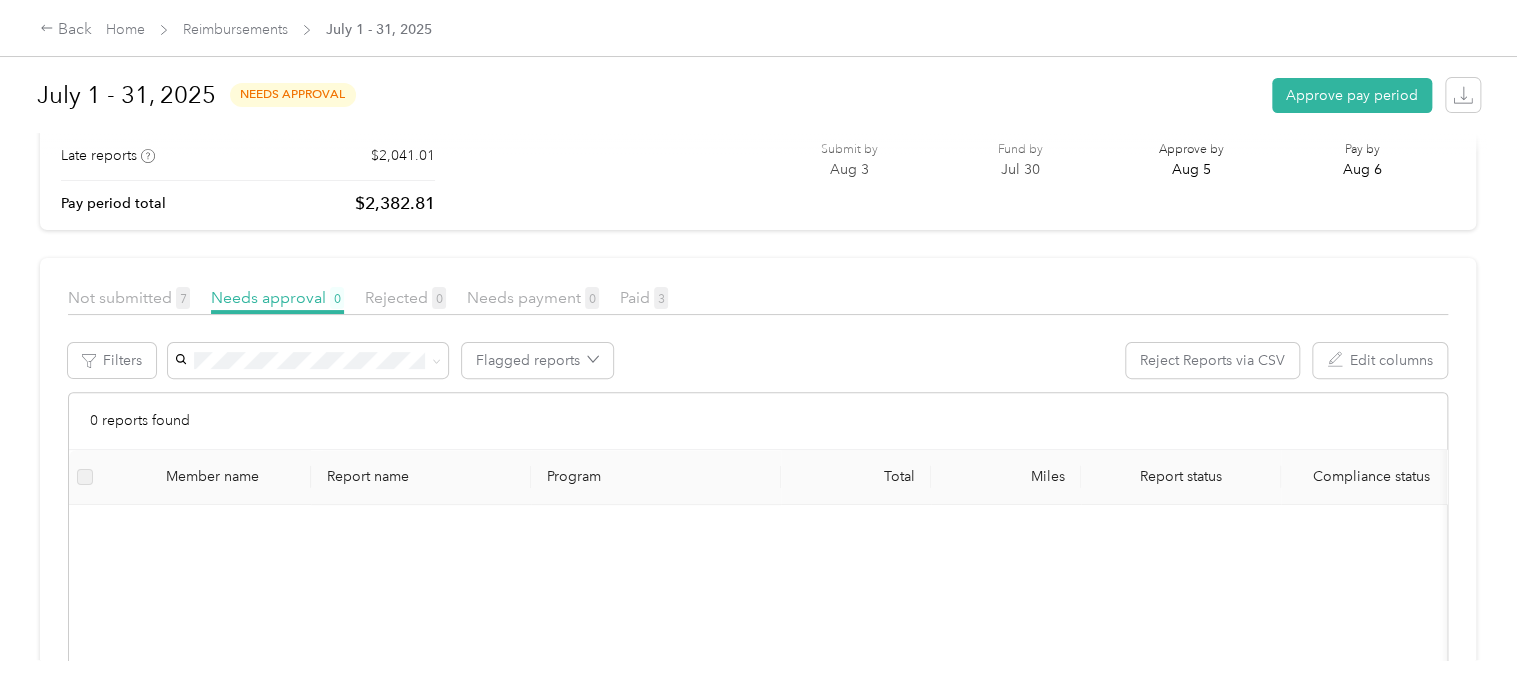 scroll, scrollTop: 64, scrollLeft: 0, axis: vertical 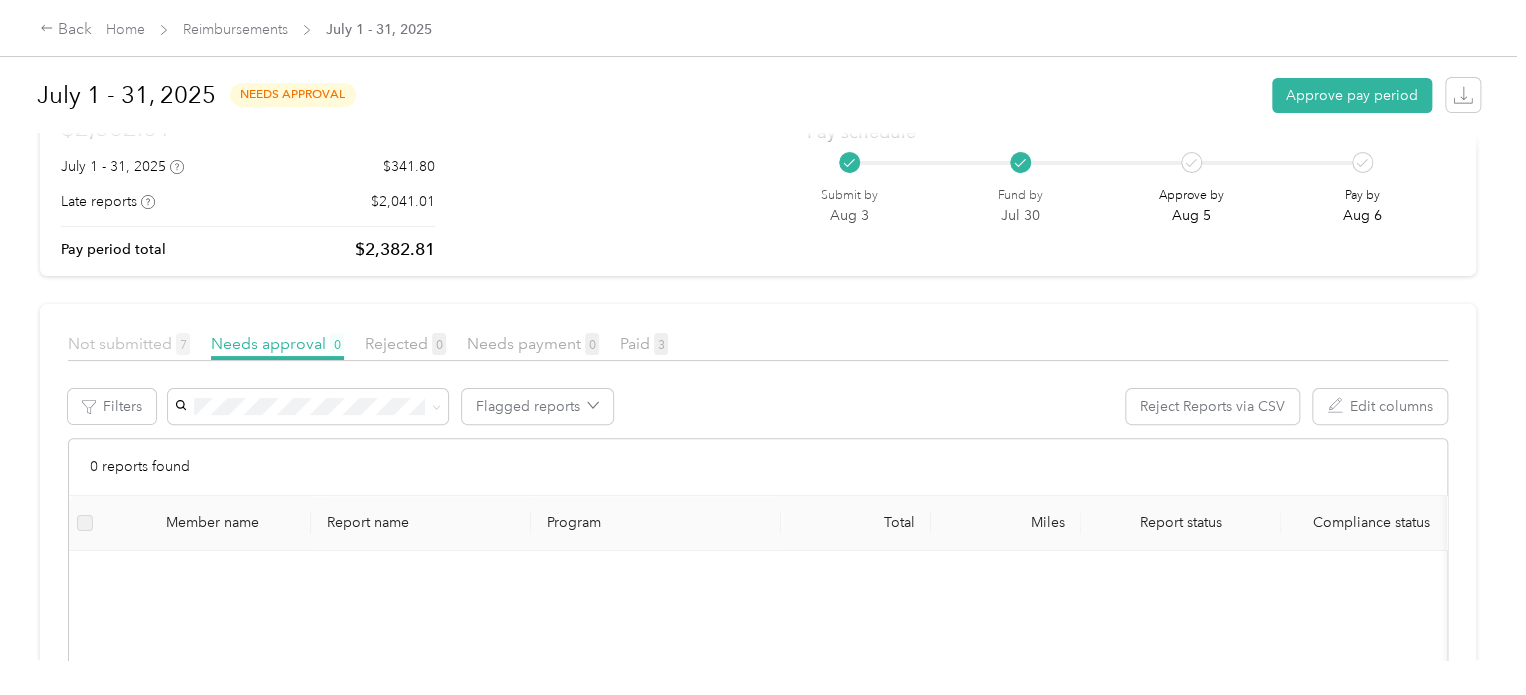 click on "Not submitted   7" at bounding box center [129, 343] 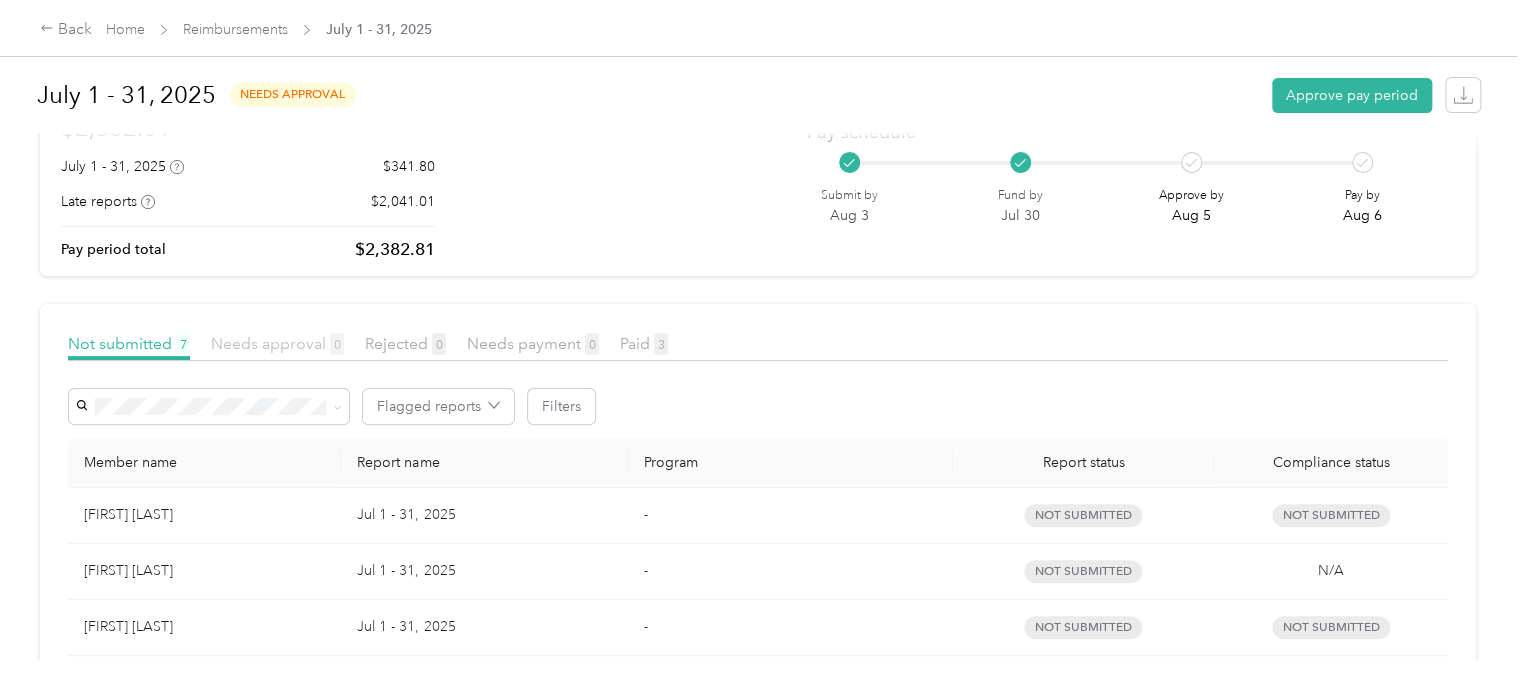 click on "Needs approval   0" at bounding box center [277, 343] 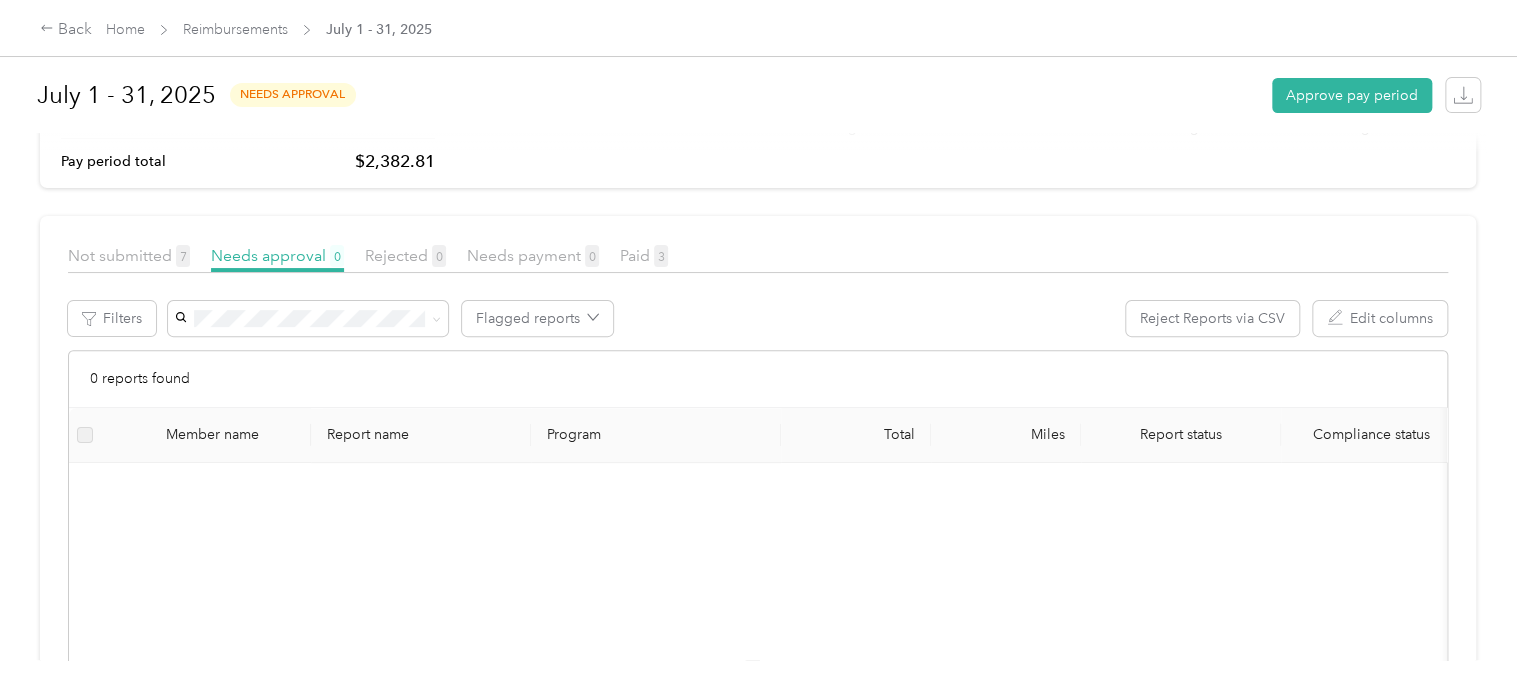scroll, scrollTop: 95, scrollLeft: 0, axis: vertical 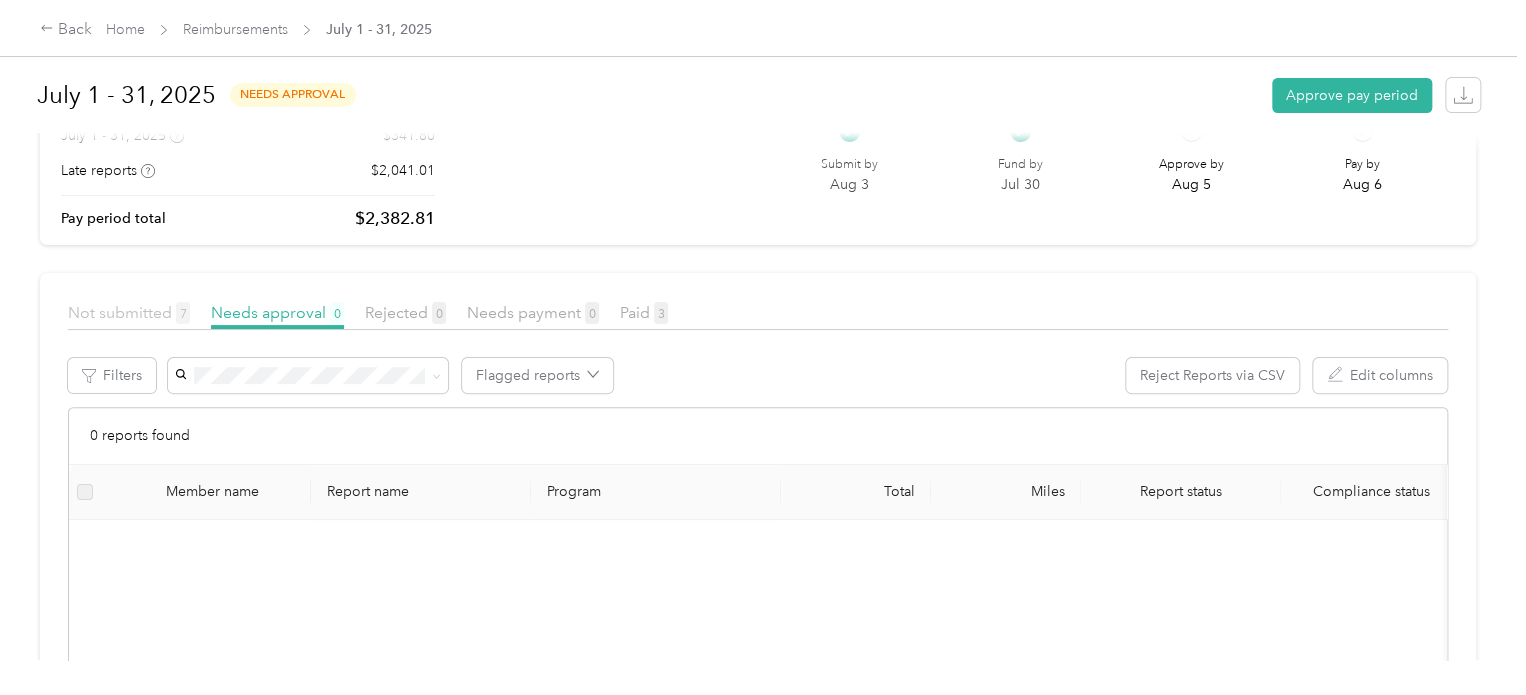 click on "Not submitted   7" at bounding box center [129, 312] 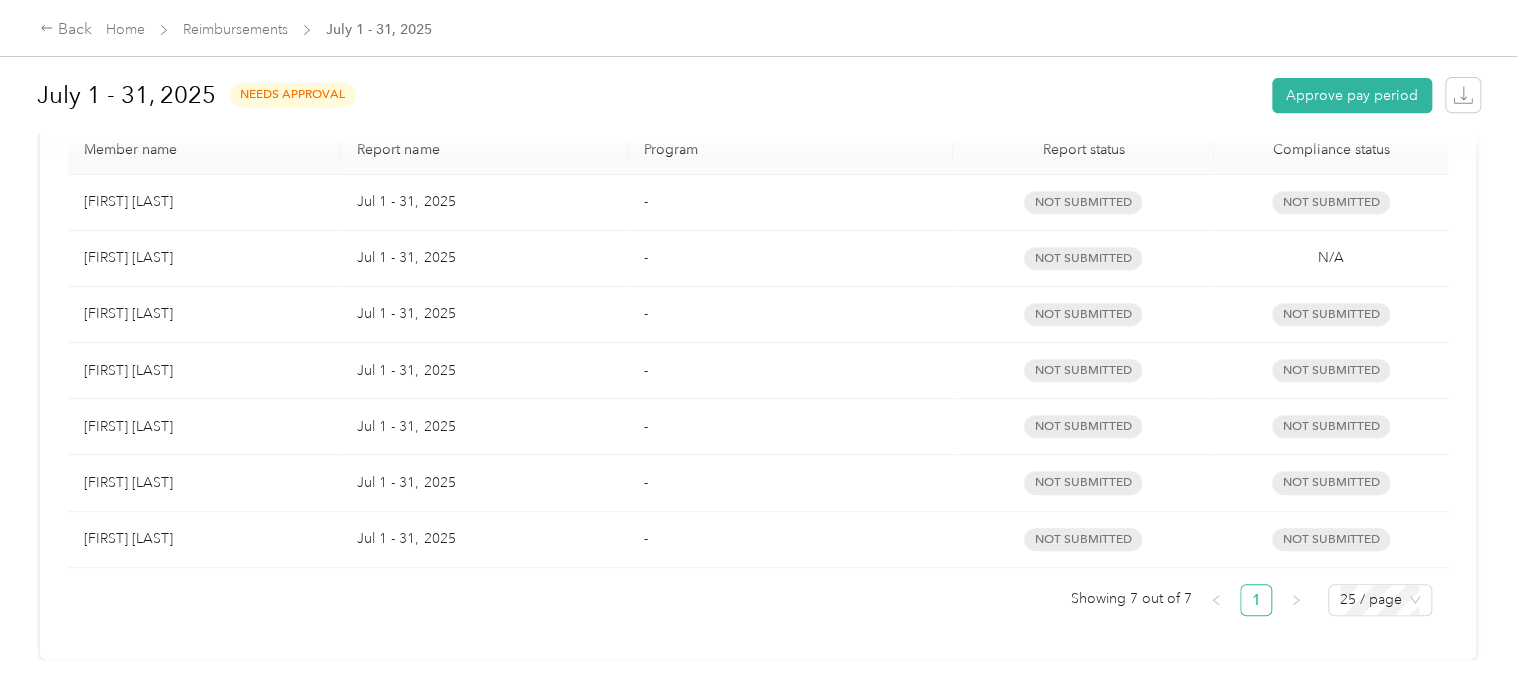 scroll, scrollTop: 0, scrollLeft: 0, axis: both 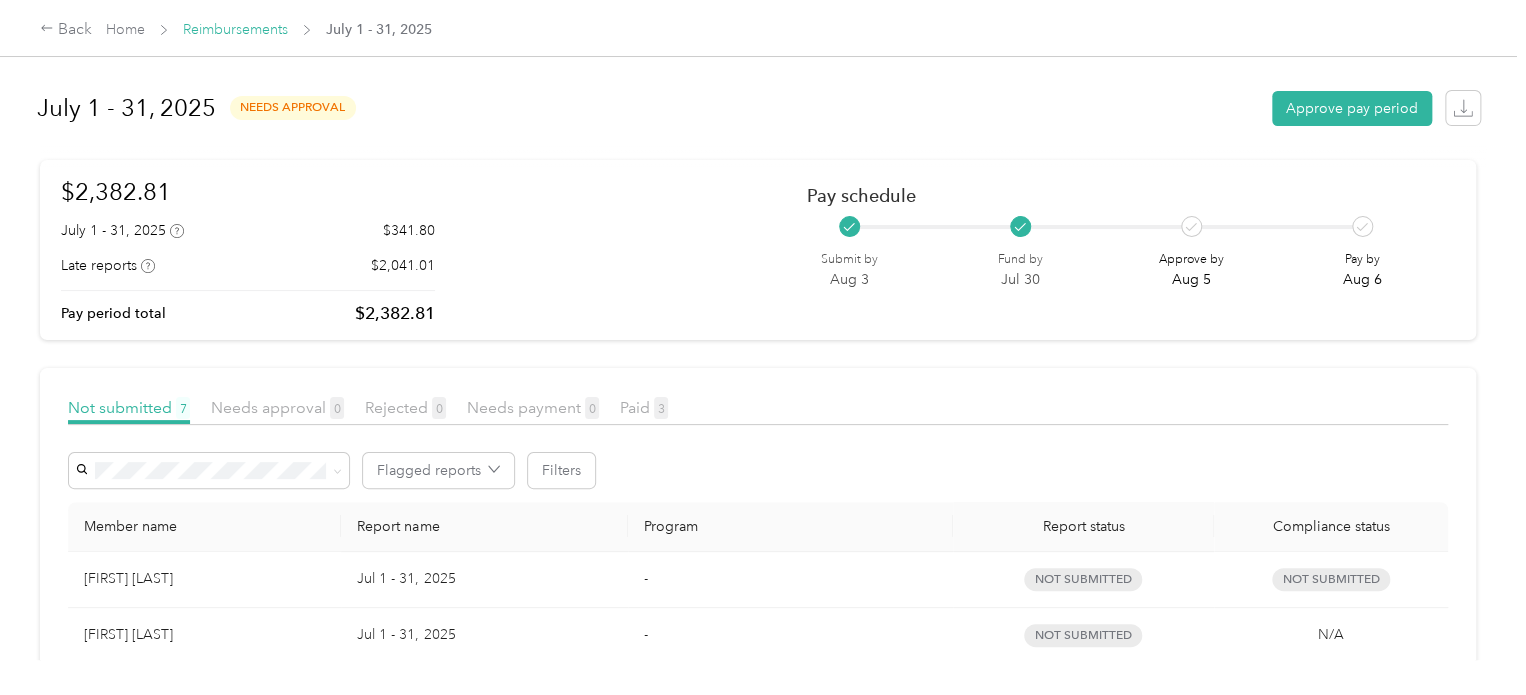 click on "Reimbursements" at bounding box center [235, 29] 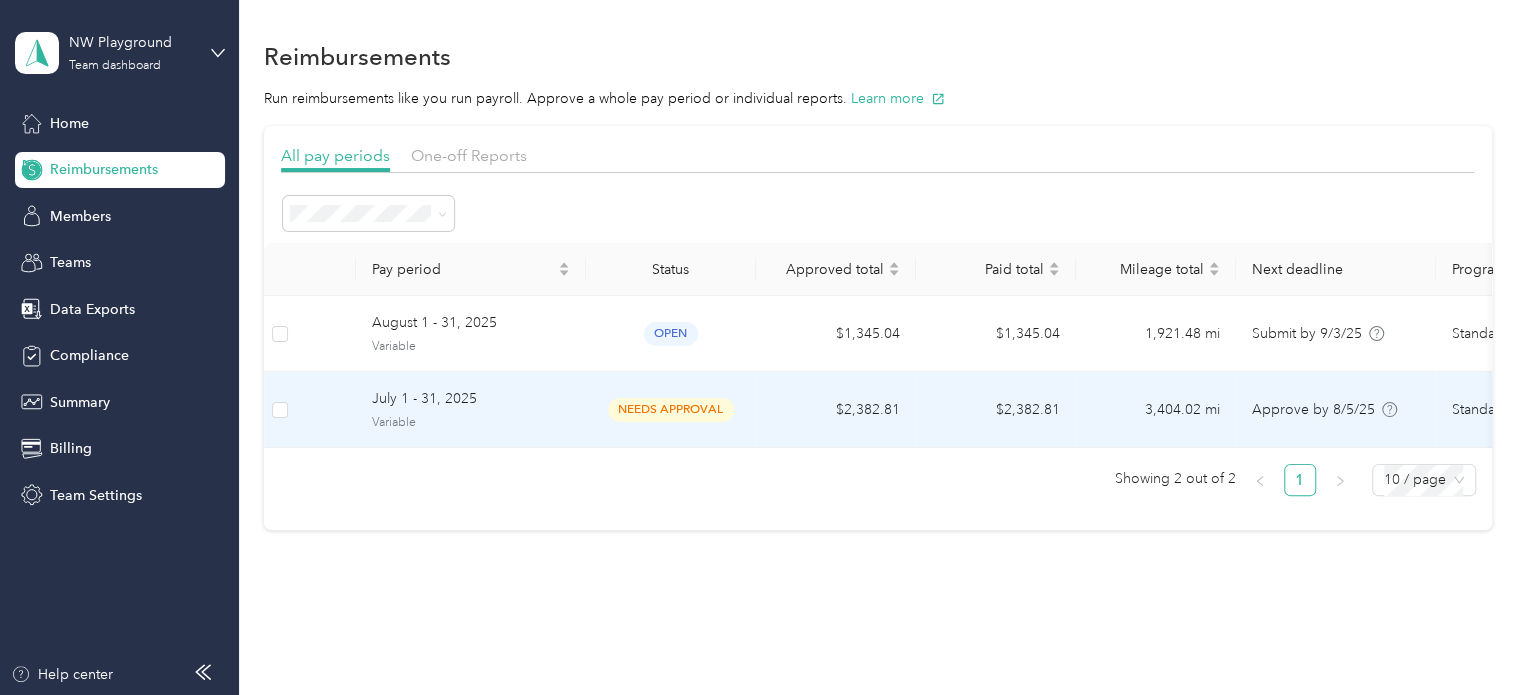click on "July 1 - 31, 2025" at bounding box center (471, 399) 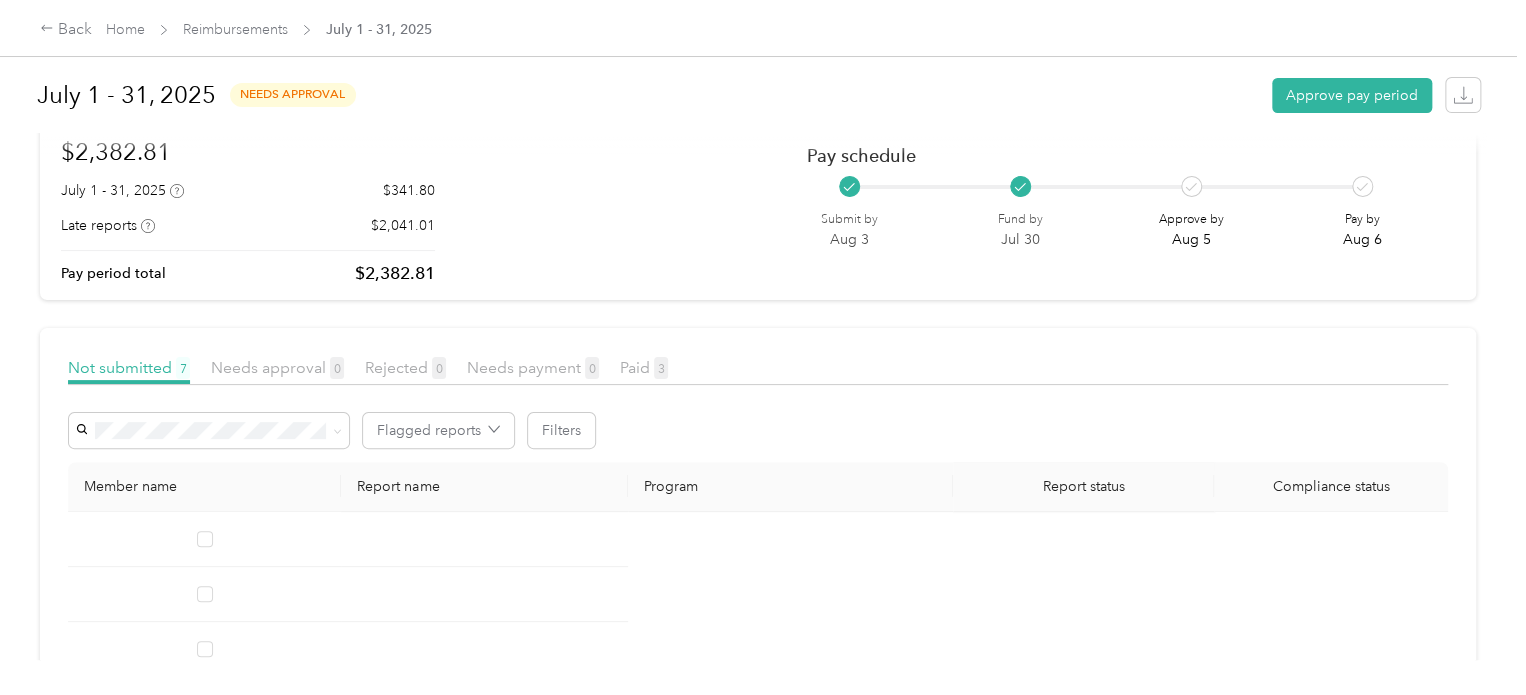 scroll, scrollTop: 34, scrollLeft: 0, axis: vertical 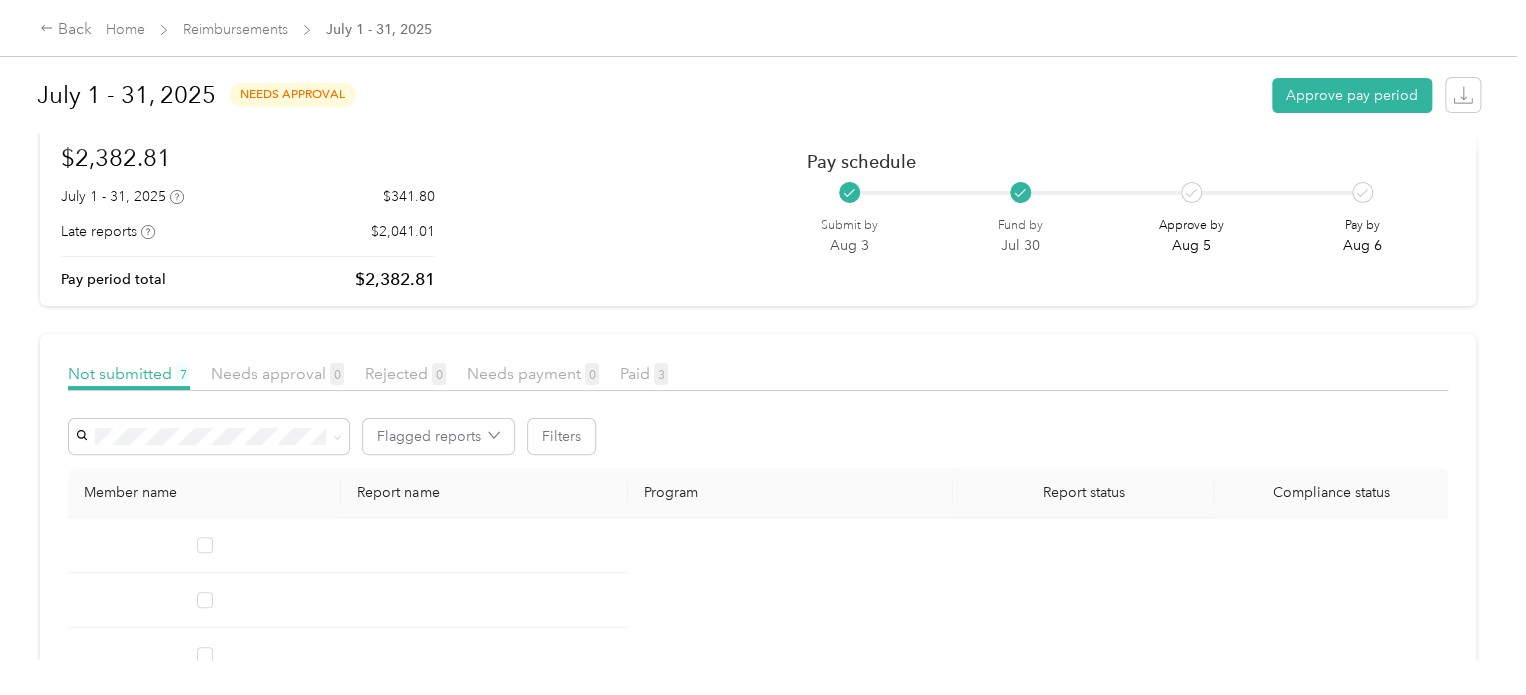 click on "$[PRICE] [MONTH] - [DAY], [YEAR]   $[PRICE] Late reports   $[PRICE] Pay period total $[PRICE] Pay schedule Submit by [DATE] Fund by [DATE] Approve by [DATE] Pay by [DATE]" at bounding box center (758, 216) 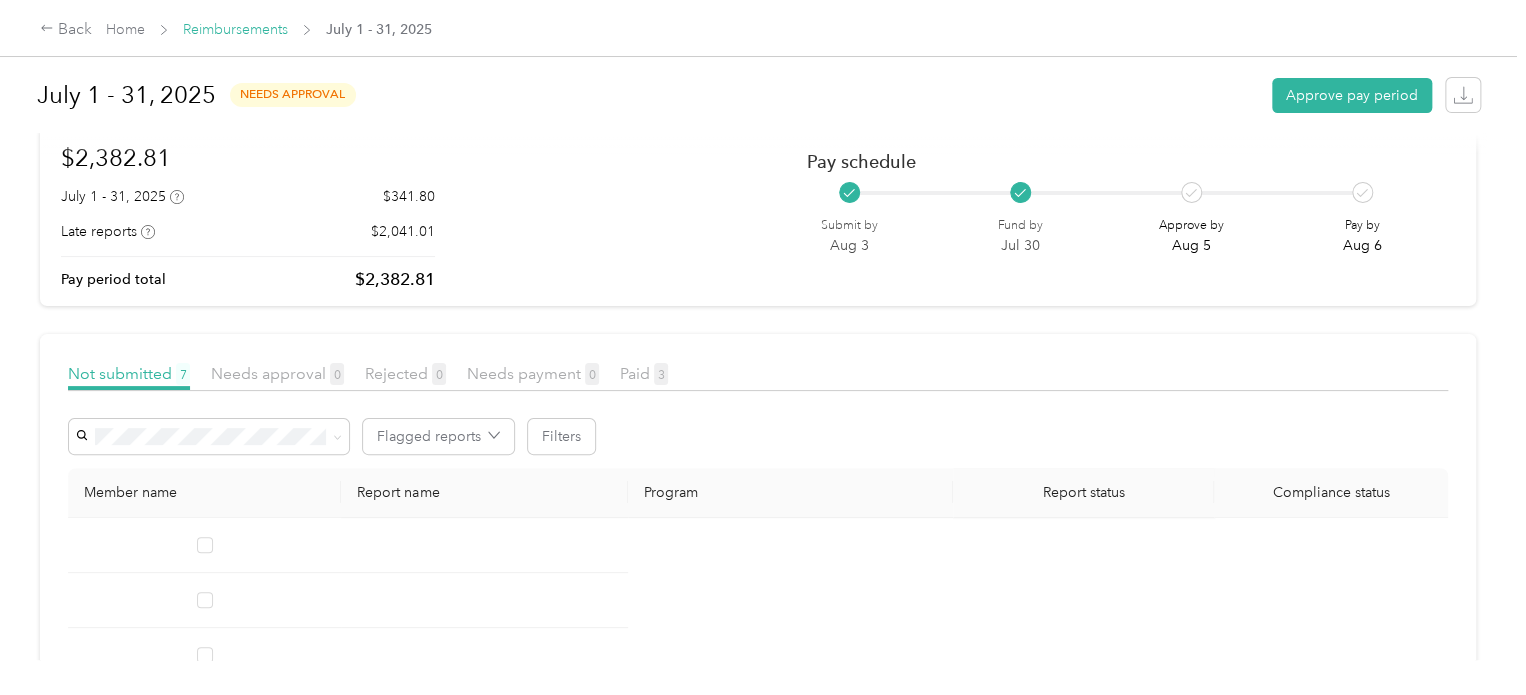 click on "Reimbursements" at bounding box center [235, 29] 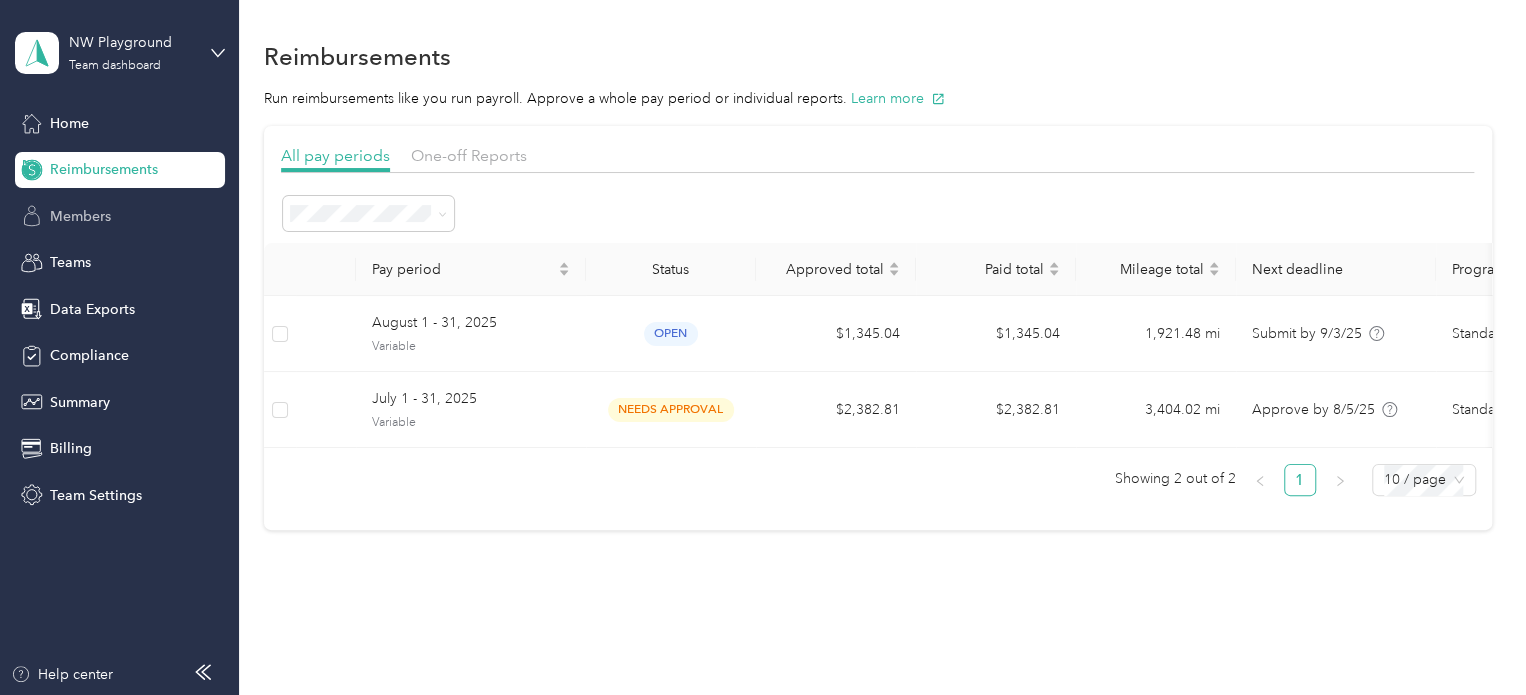 click on "Members" at bounding box center [80, 216] 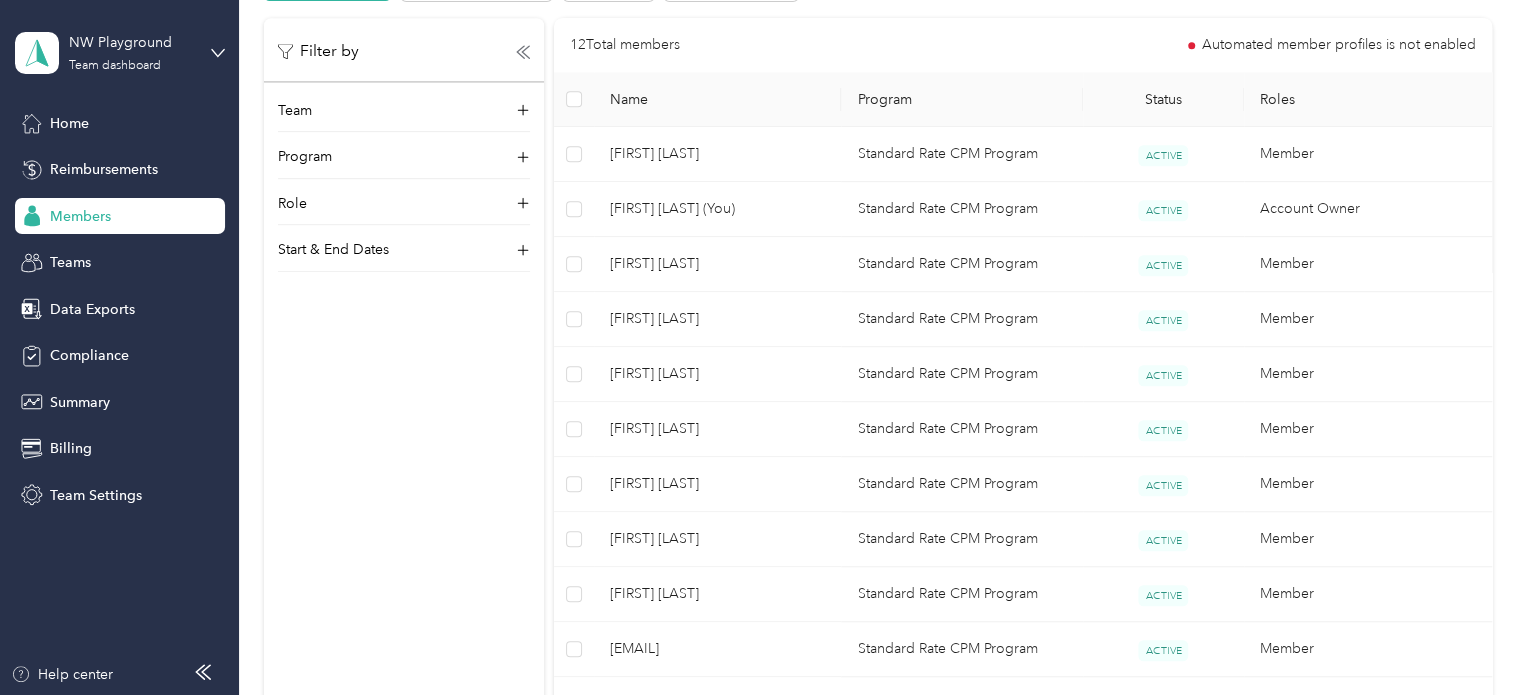 scroll, scrollTop: 462, scrollLeft: 0, axis: vertical 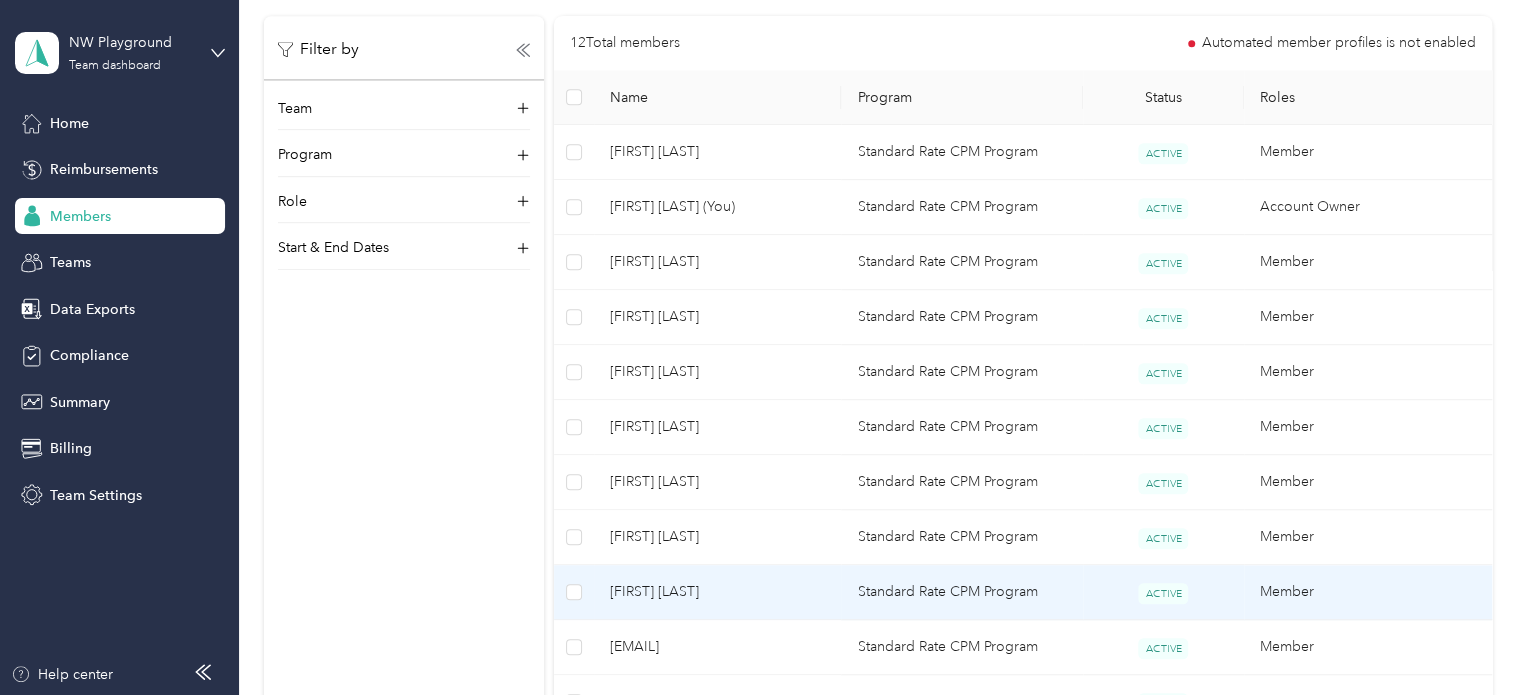 click on "[FIRST] [LAST]" at bounding box center [718, 592] 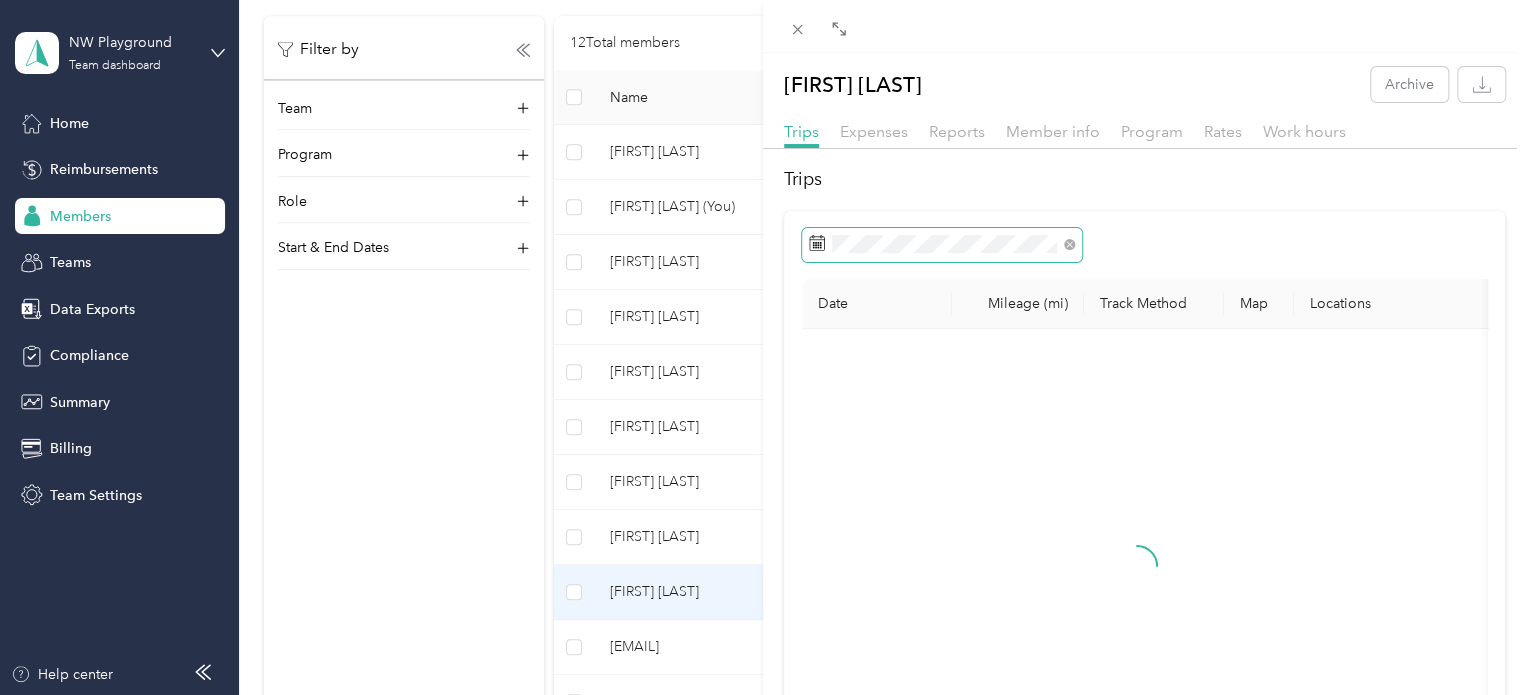 click at bounding box center [942, 245] 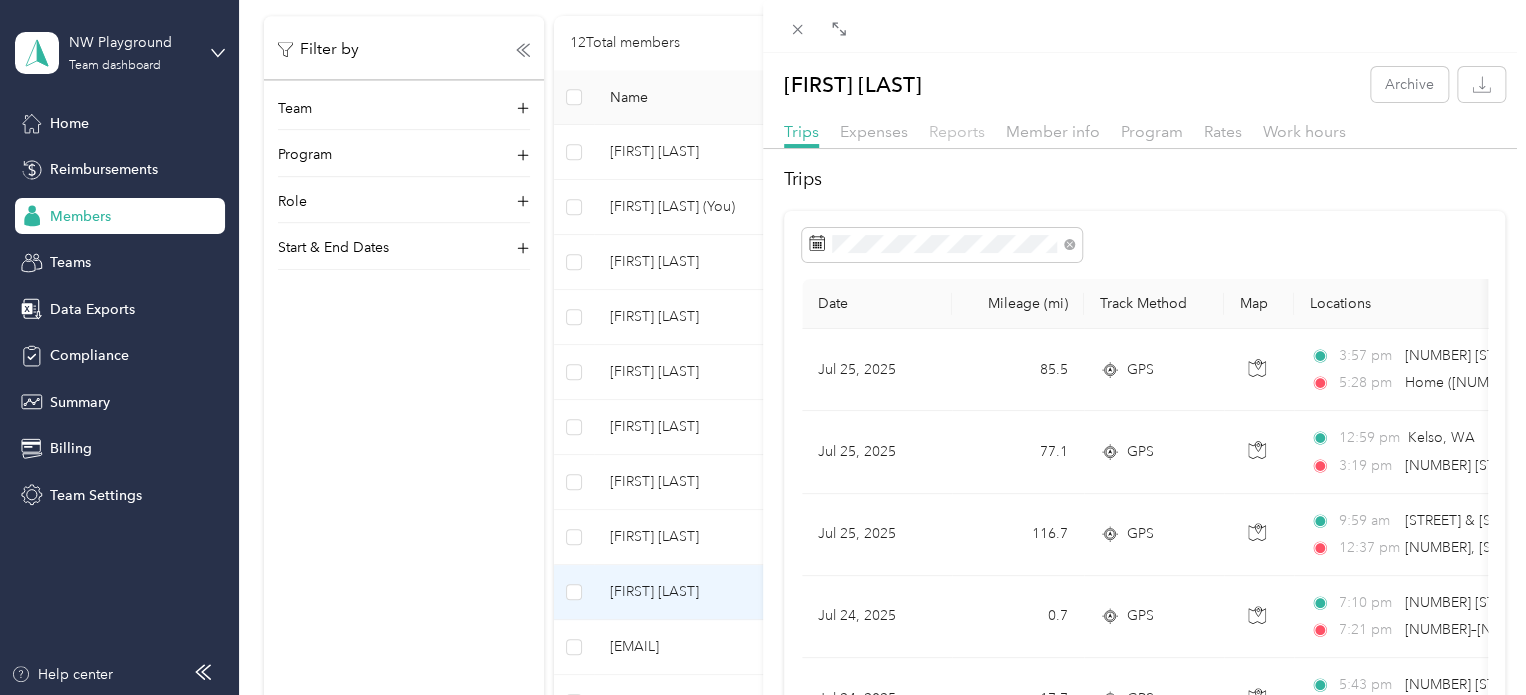 click on "Reports" at bounding box center [957, 131] 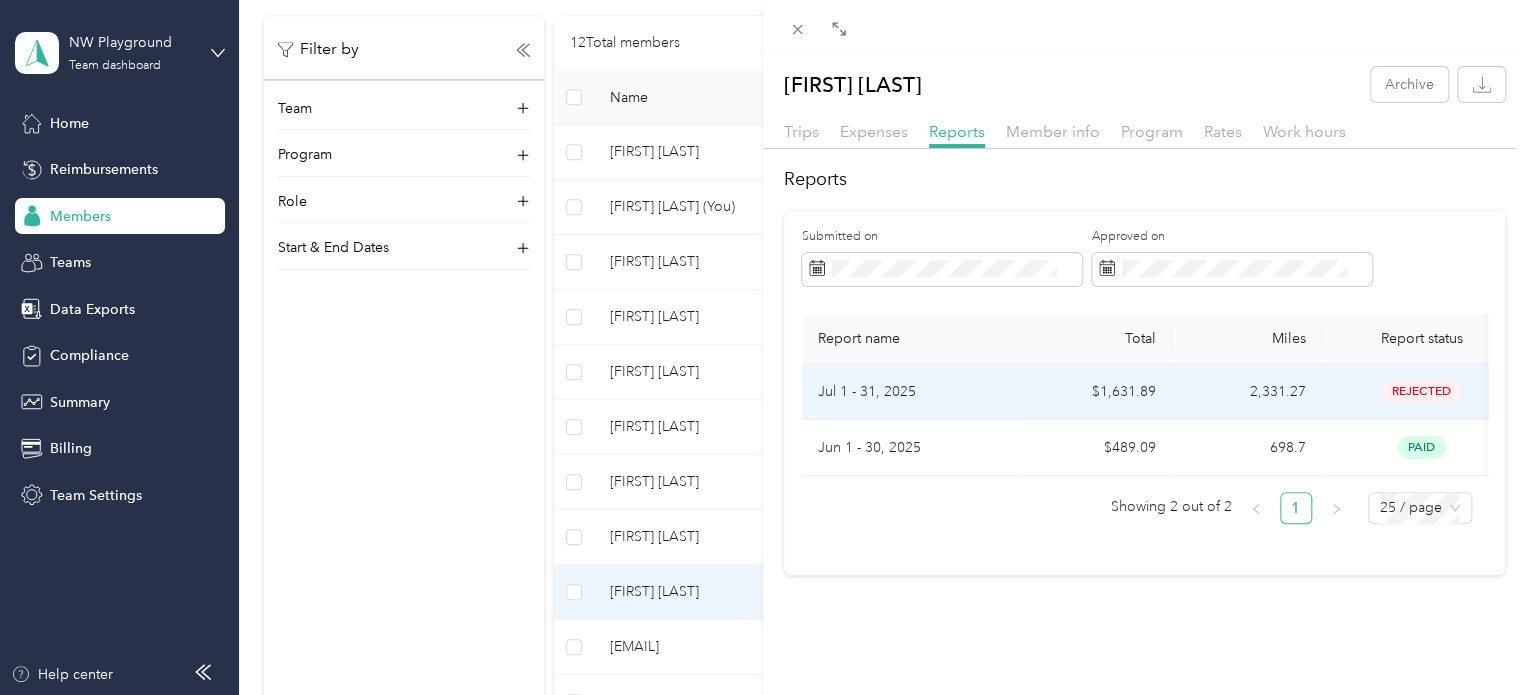 click on "Jul 1 - 31, 2025" at bounding box center (912, 392) 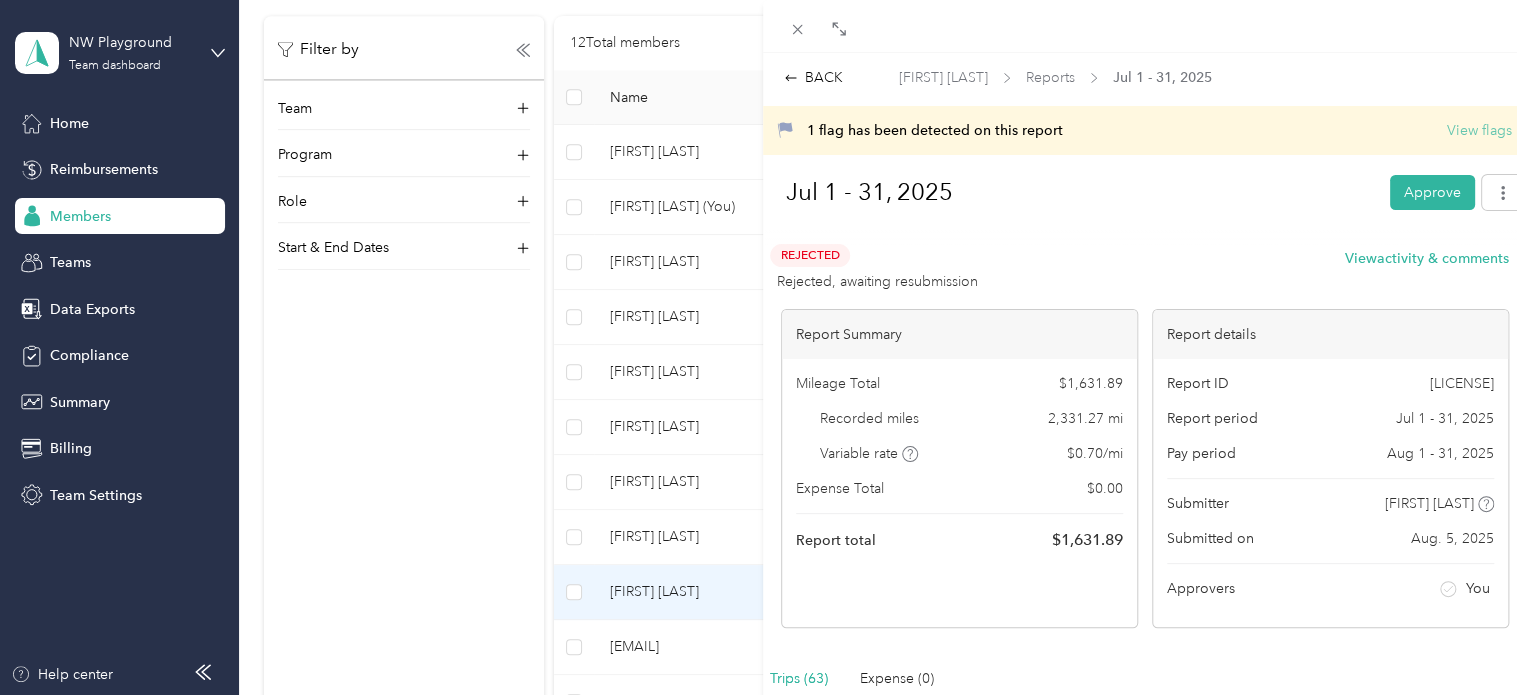 click on "View flags" at bounding box center (1479, 130) 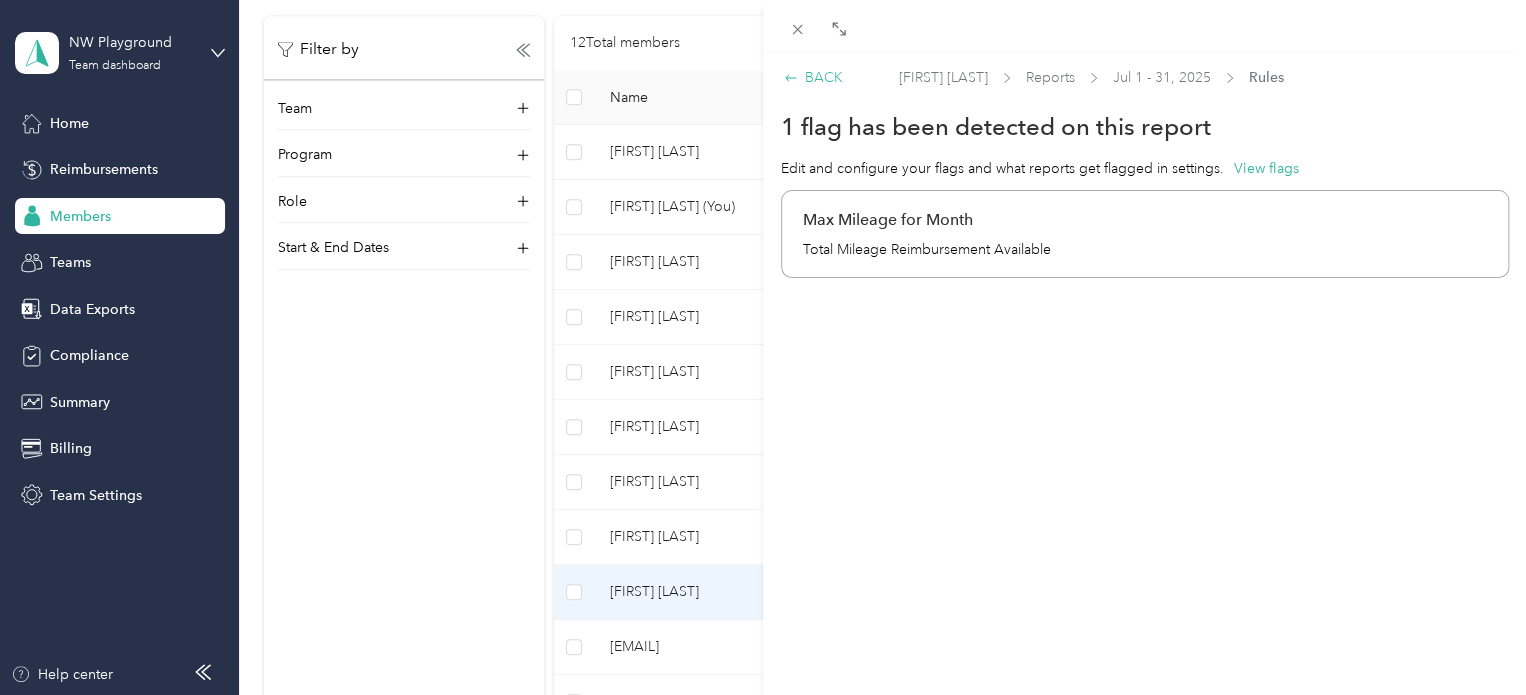 click 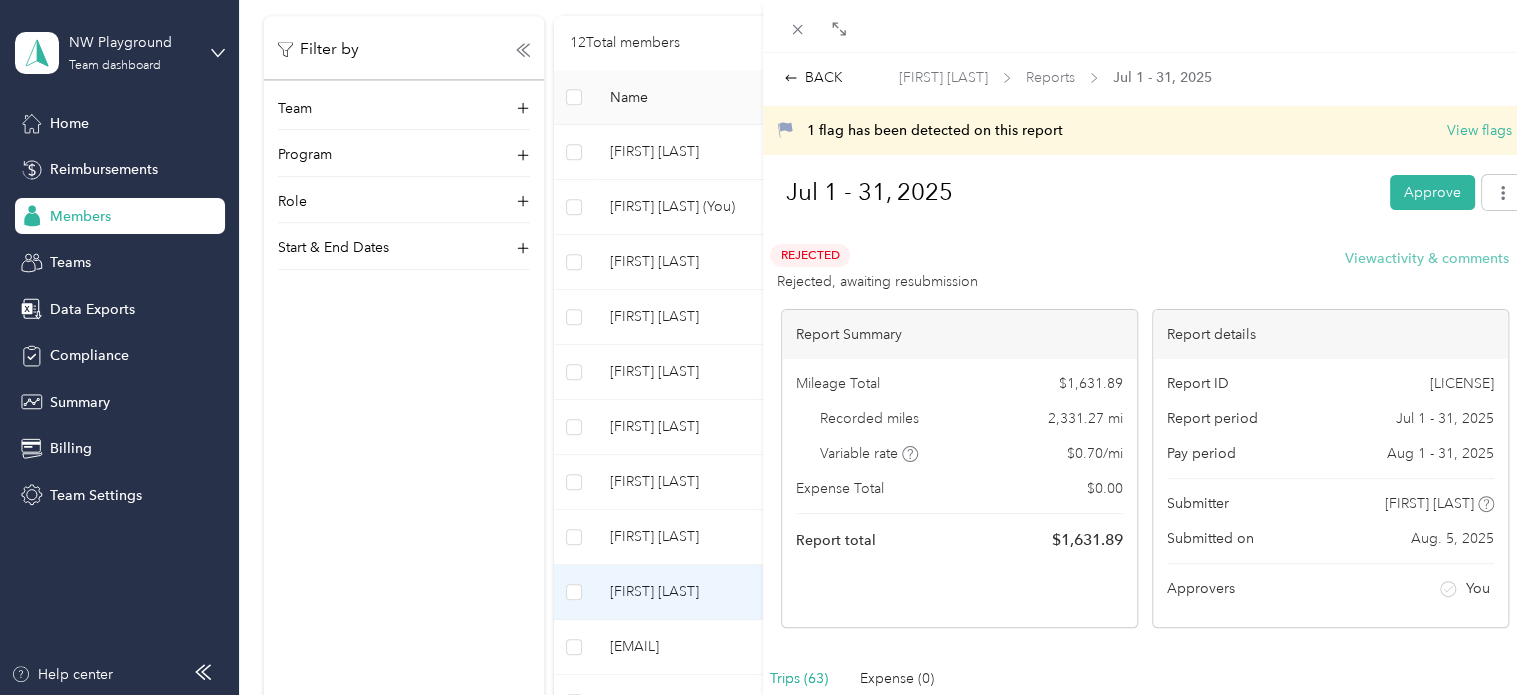 click on "View  activity & comments" at bounding box center [1427, 258] 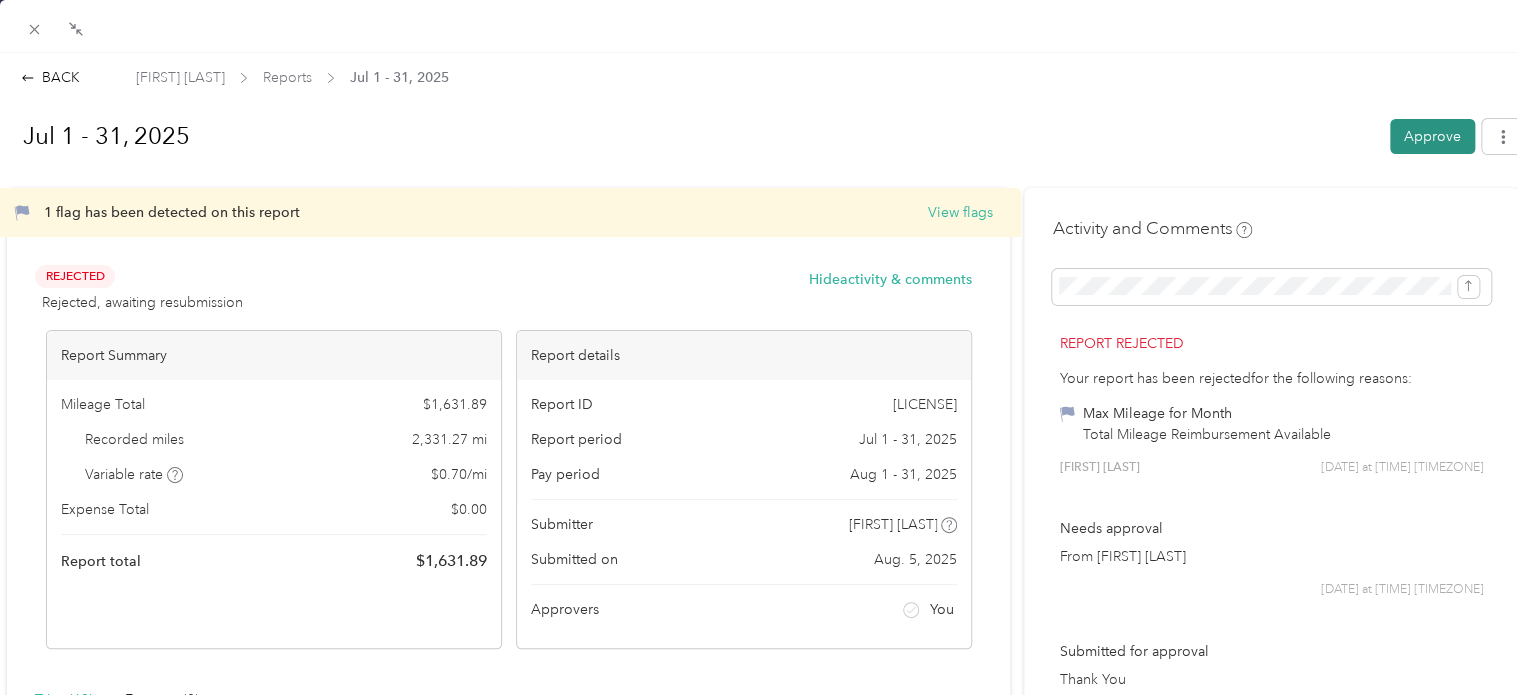 click on "Approve" at bounding box center [1432, 136] 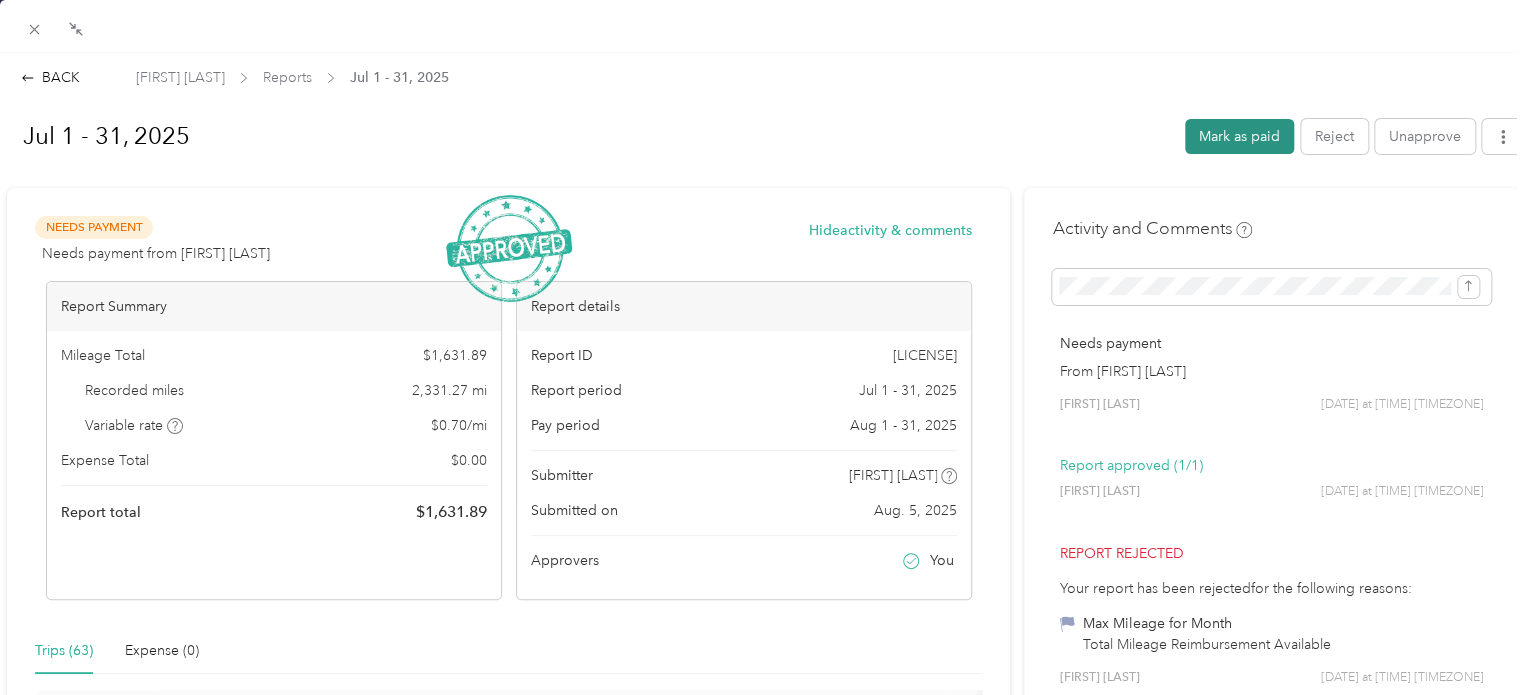 click on "Mark as paid" at bounding box center (1239, 136) 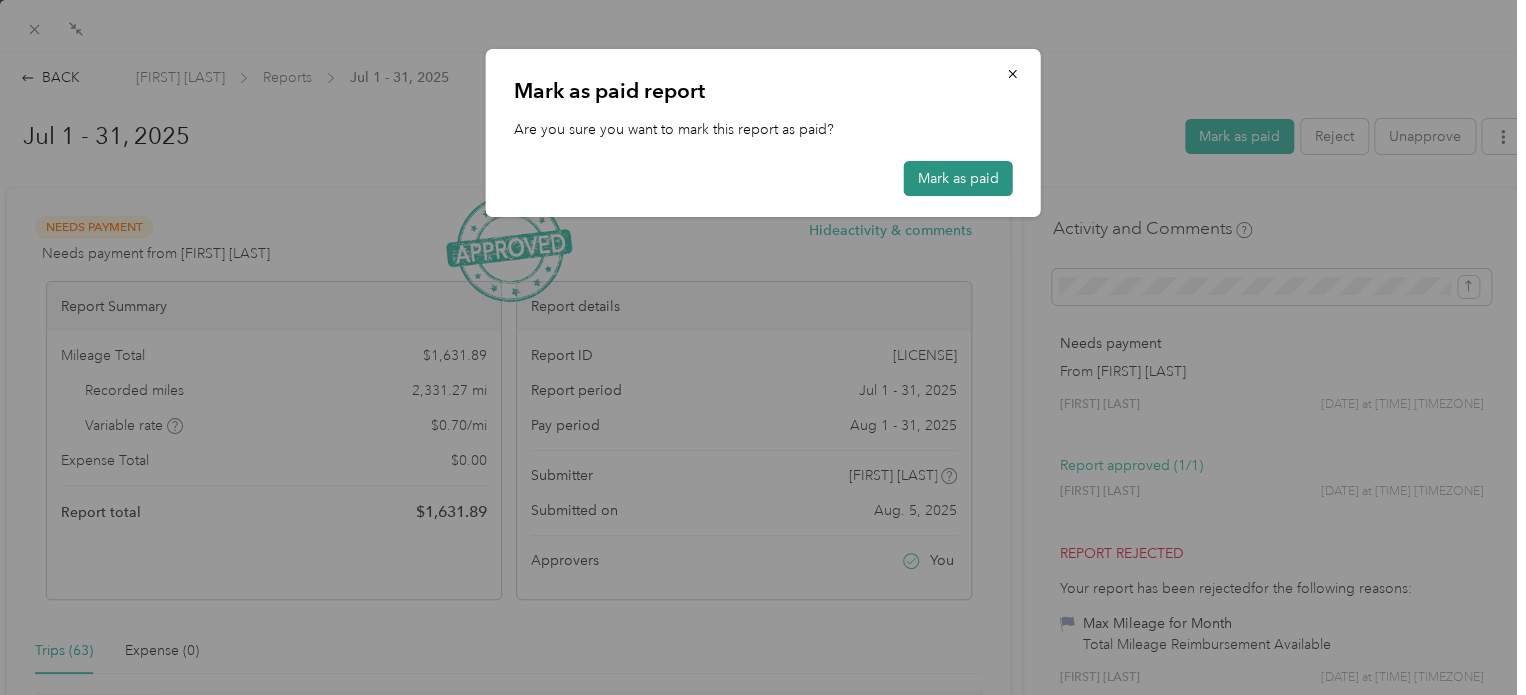 click on "Mark as paid" at bounding box center (958, 178) 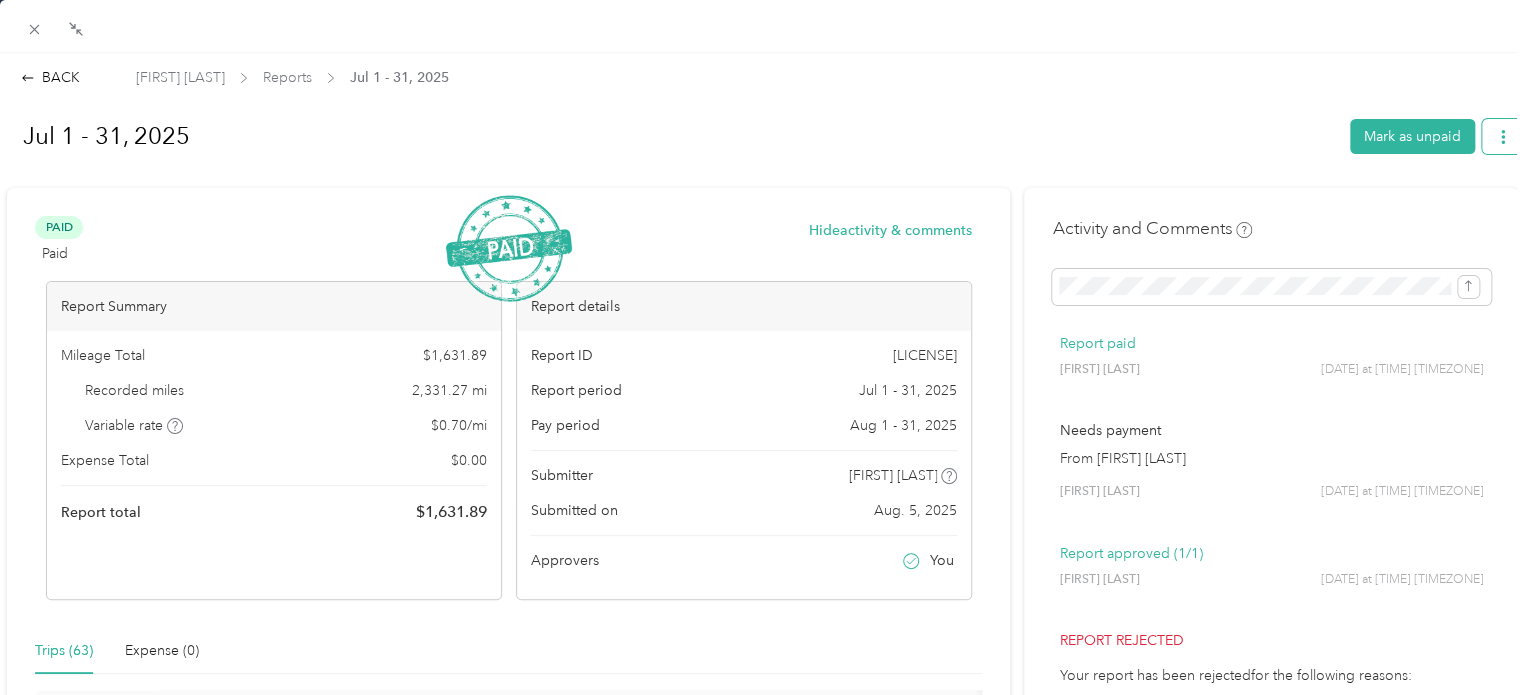 click 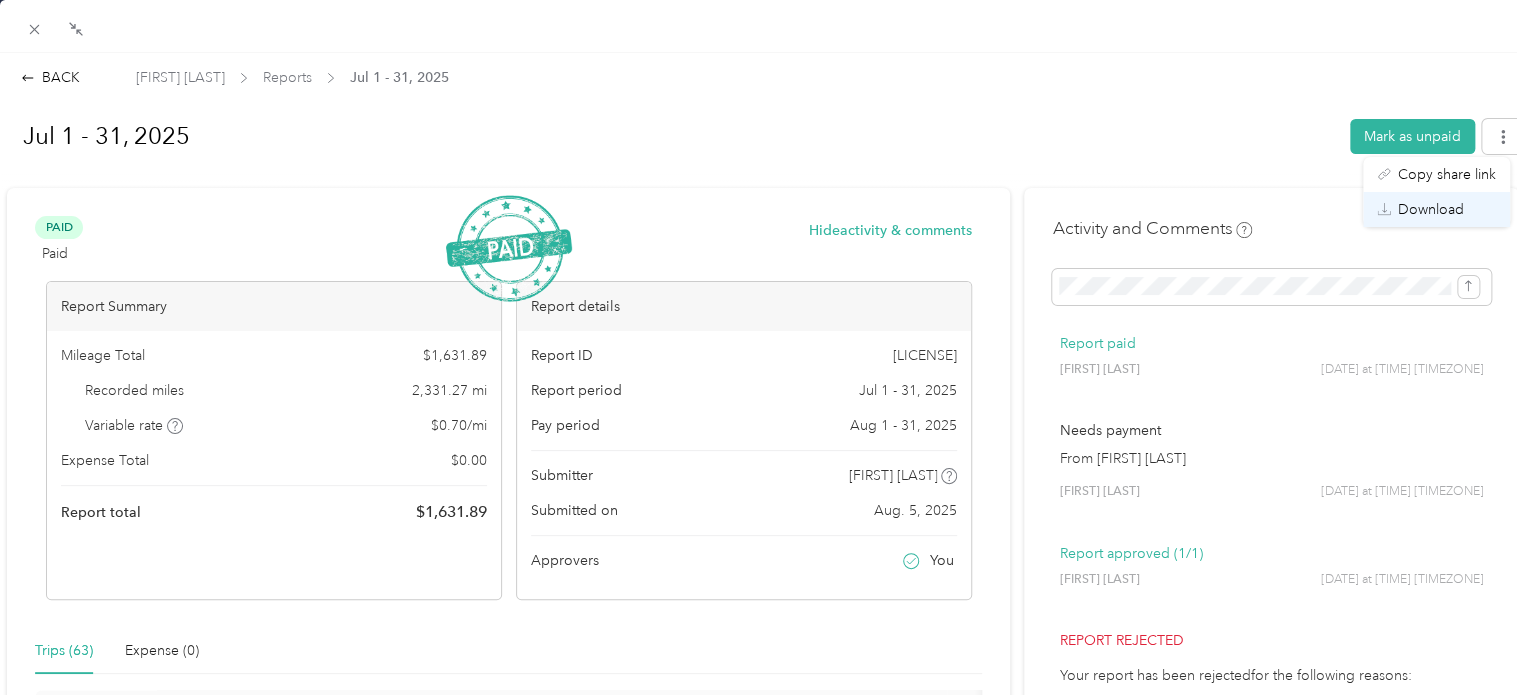 click on "Download" at bounding box center [1431, 209] 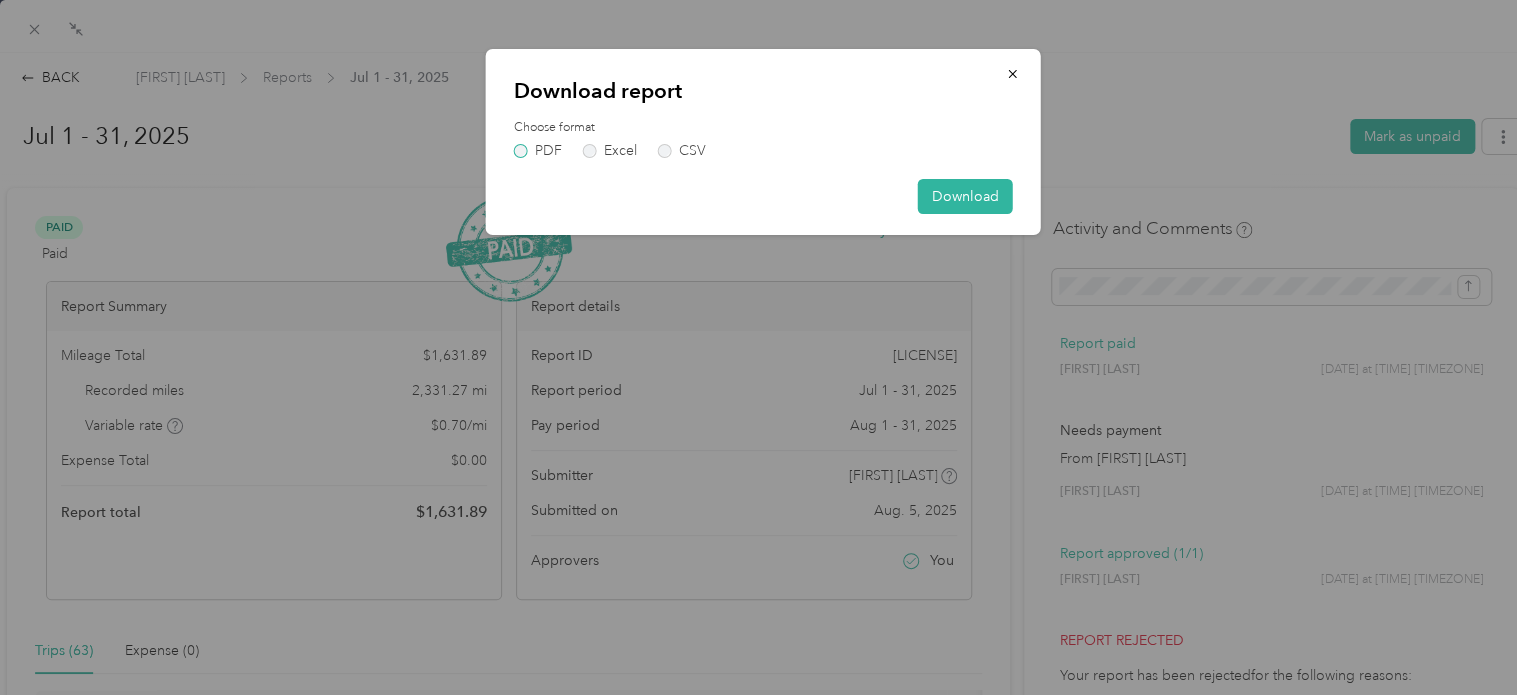 click on "PDF" at bounding box center [538, 151] 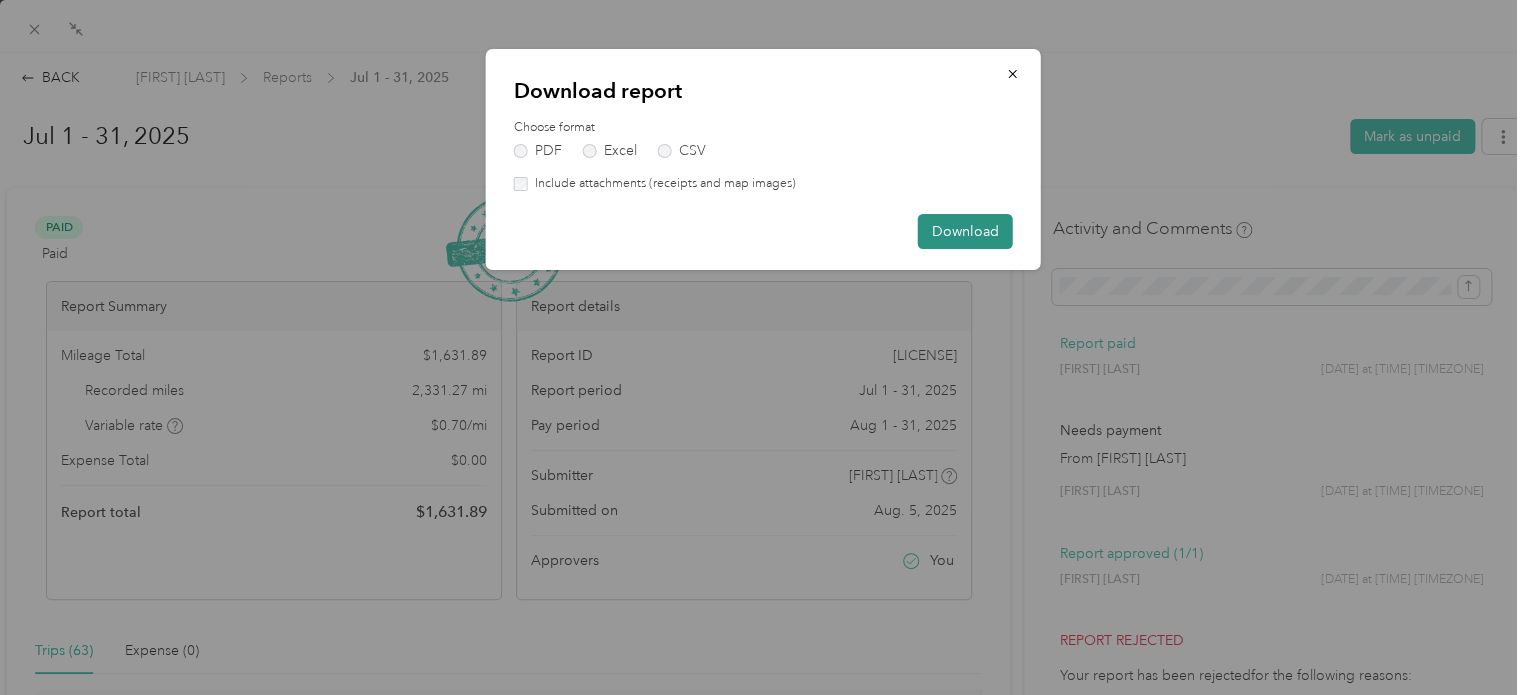 click on "Download" at bounding box center [965, 231] 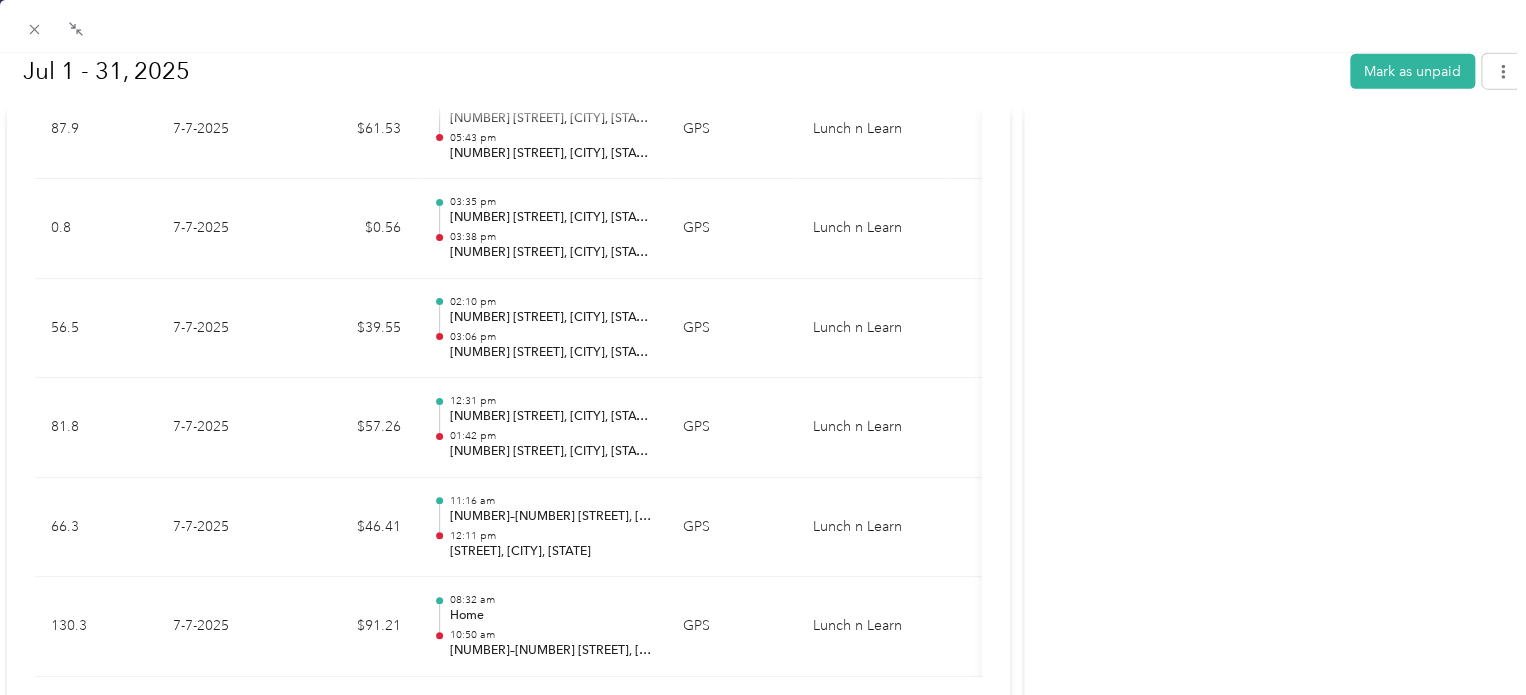 scroll, scrollTop: 6480, scrollLeft: 0, axis: vertical 